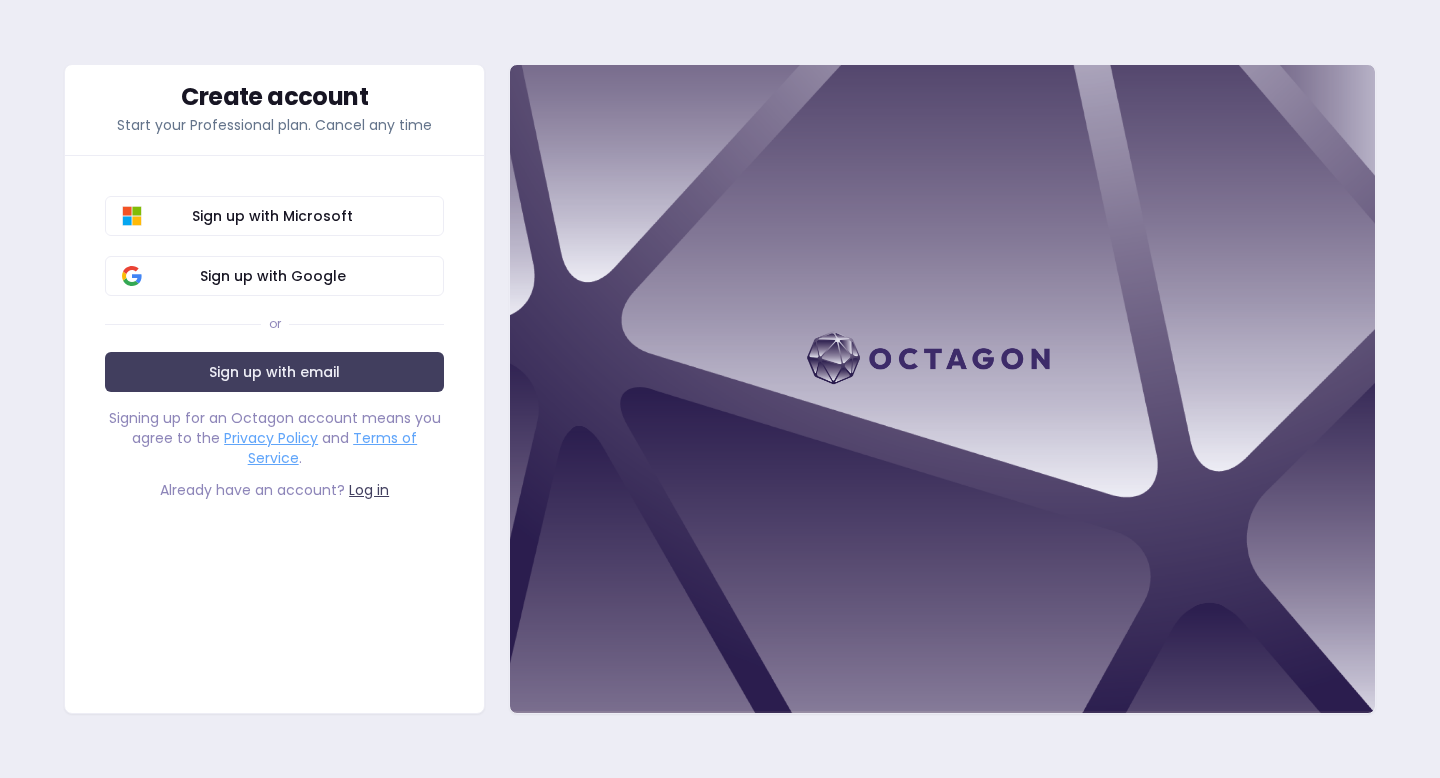 scroll, scrollTop: 0, scrollLeft: 0, axis: both 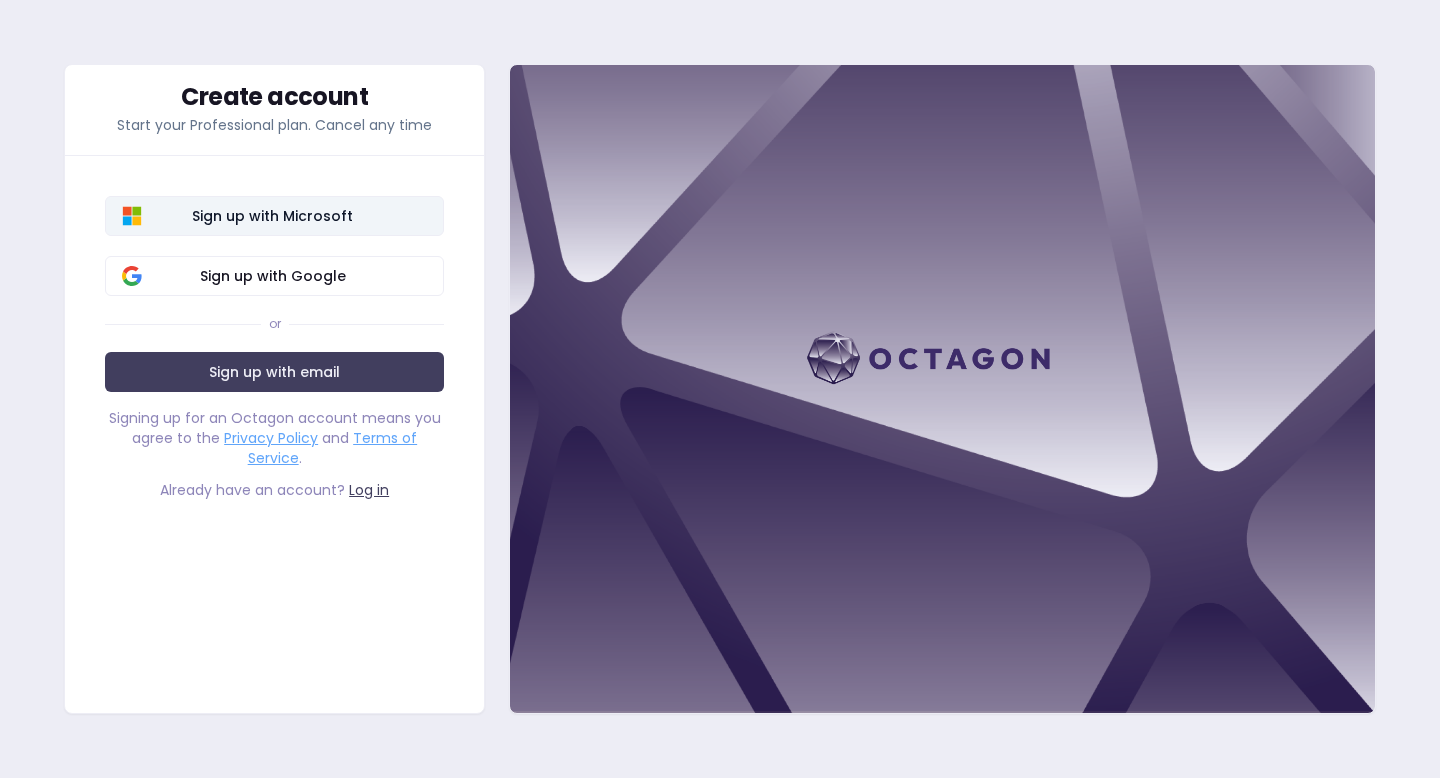 click on "Sign up with Microsoft" at bounding box center (272, 216) 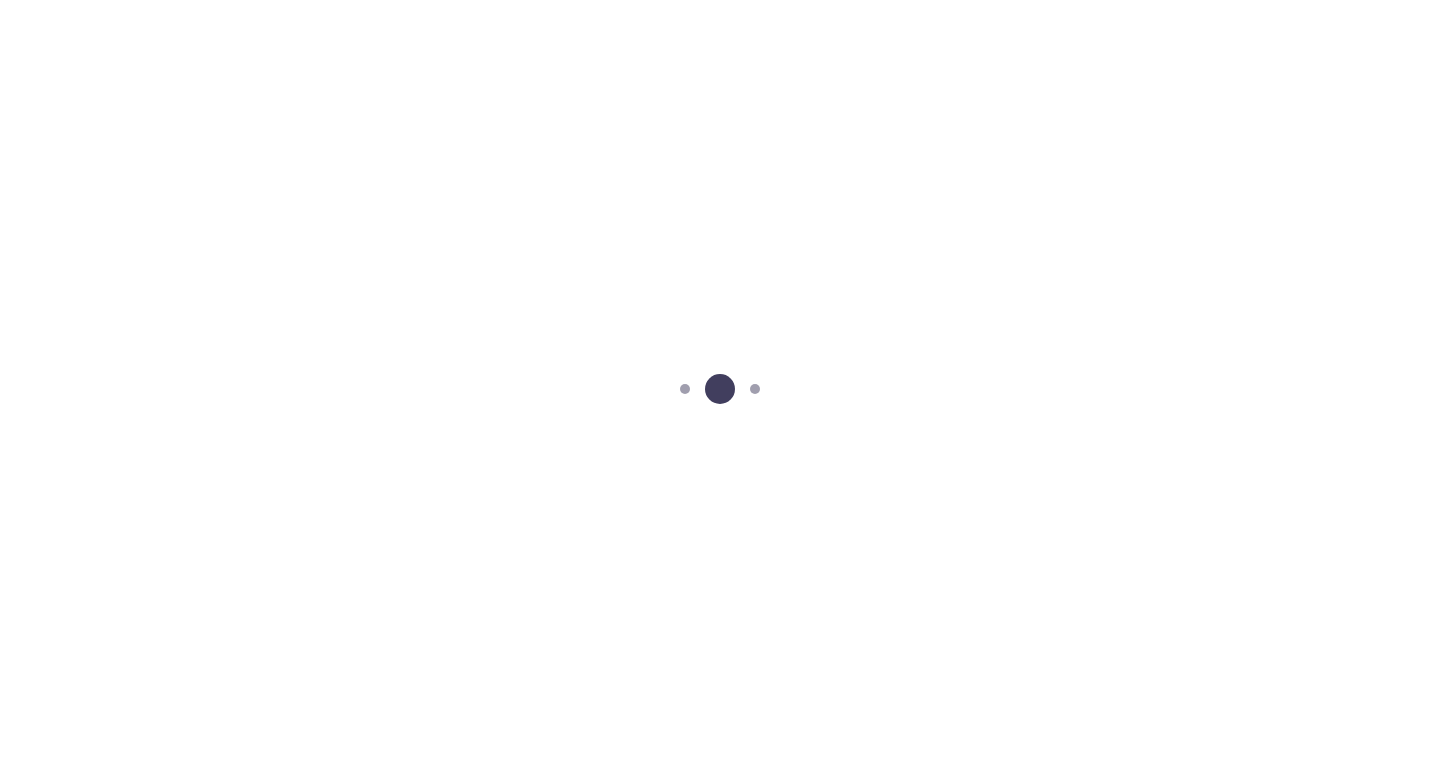 scroll, scrollTop: 0, scrollLeft: 0, axis: both 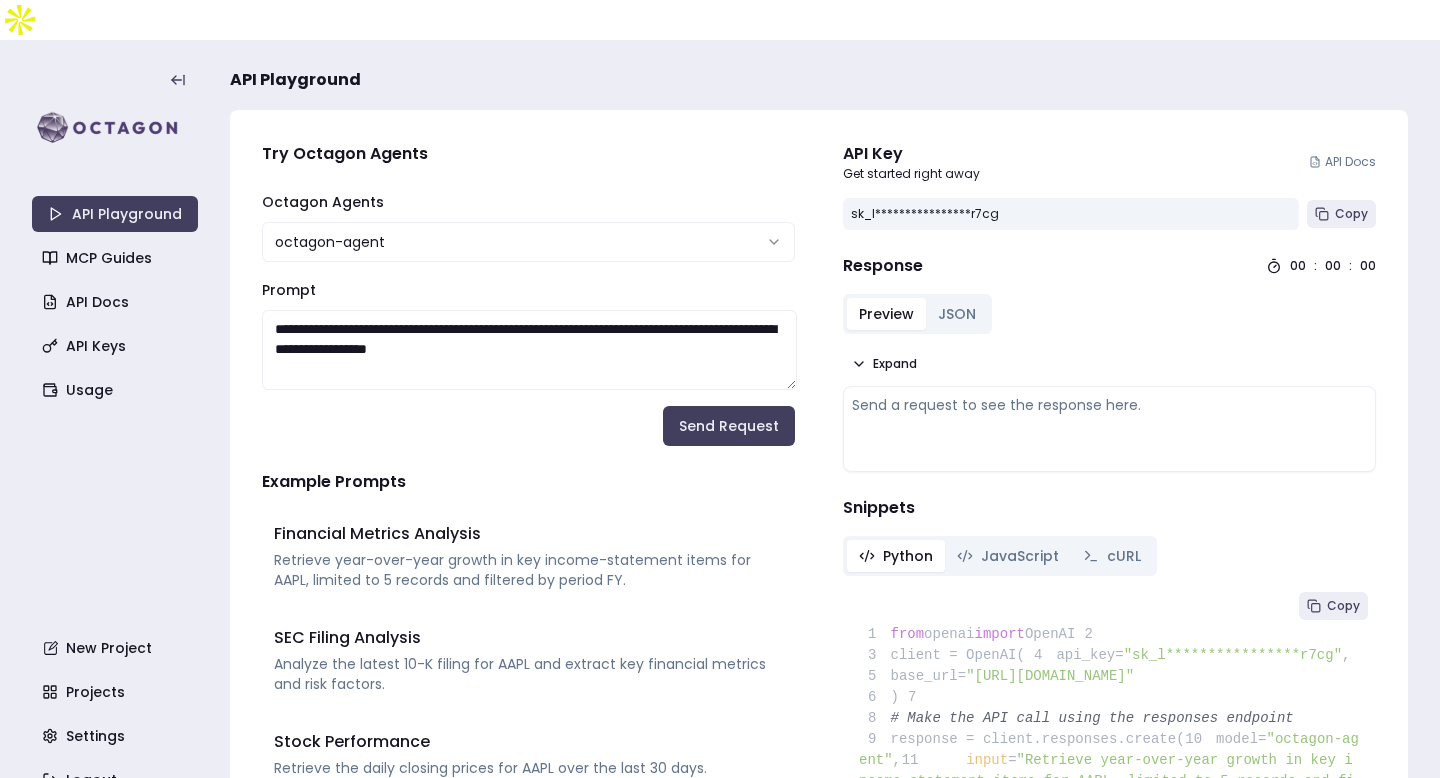 click on "**********" at bounding box center (720, 409) 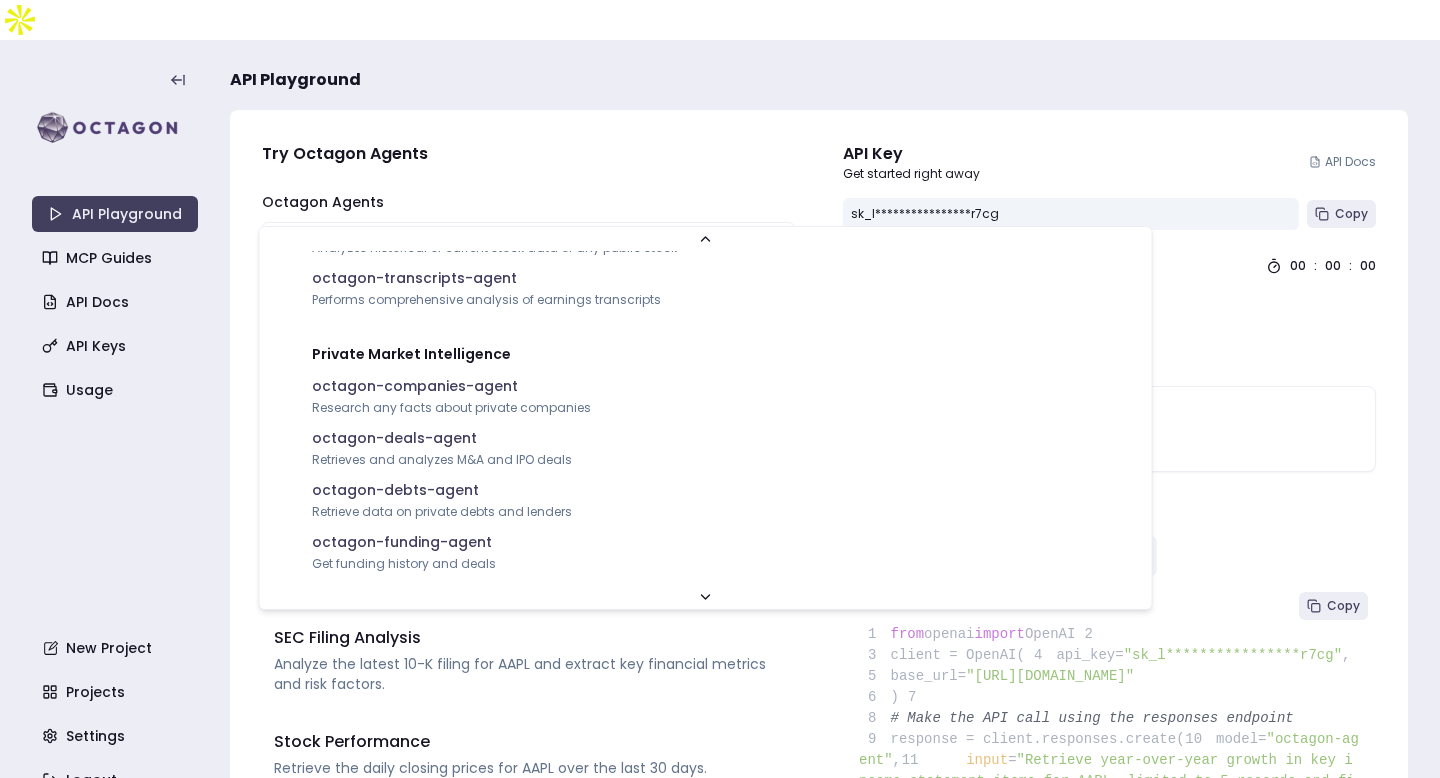scroll, scrollTop: 654, scrollLeft: 0, axis: vertical 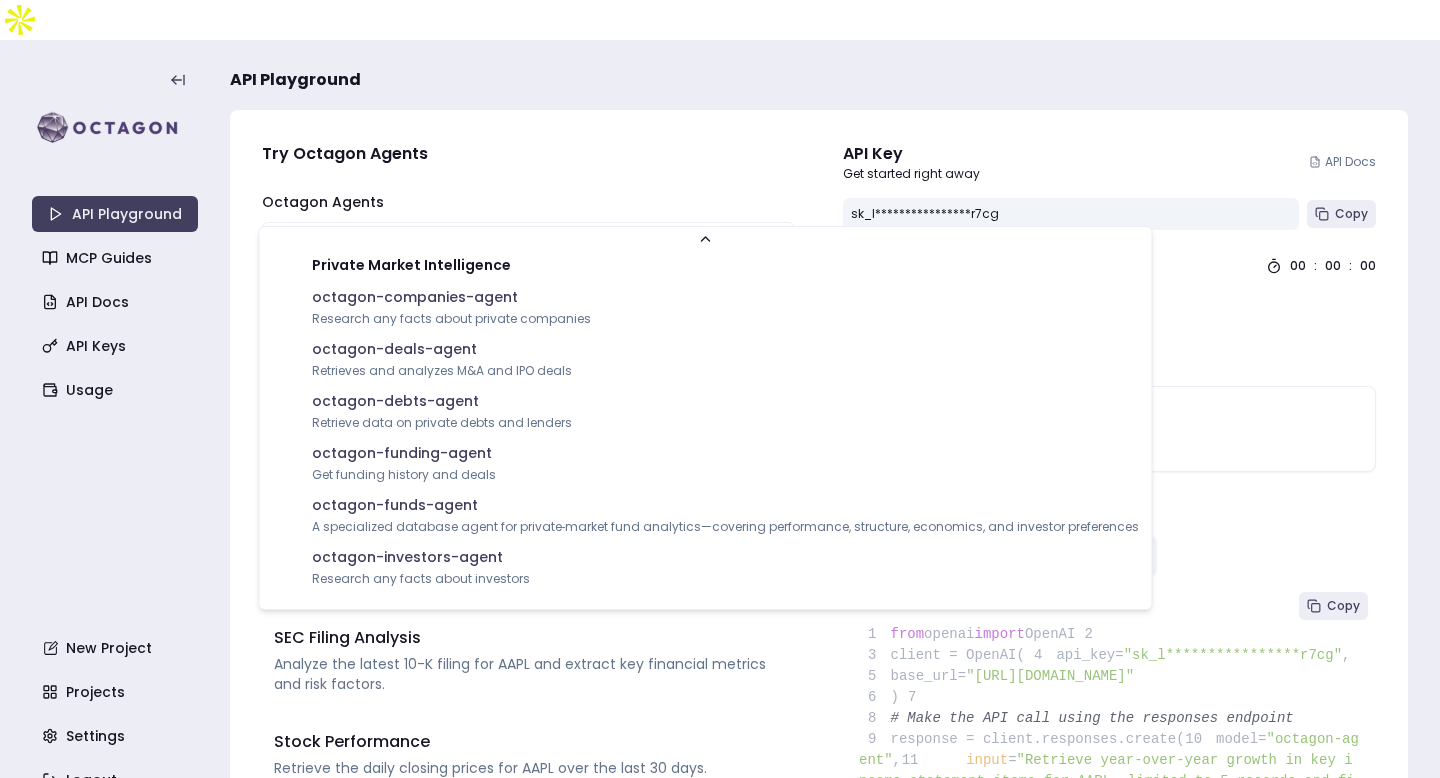 click on "**********" at bounding box center (720, 409) 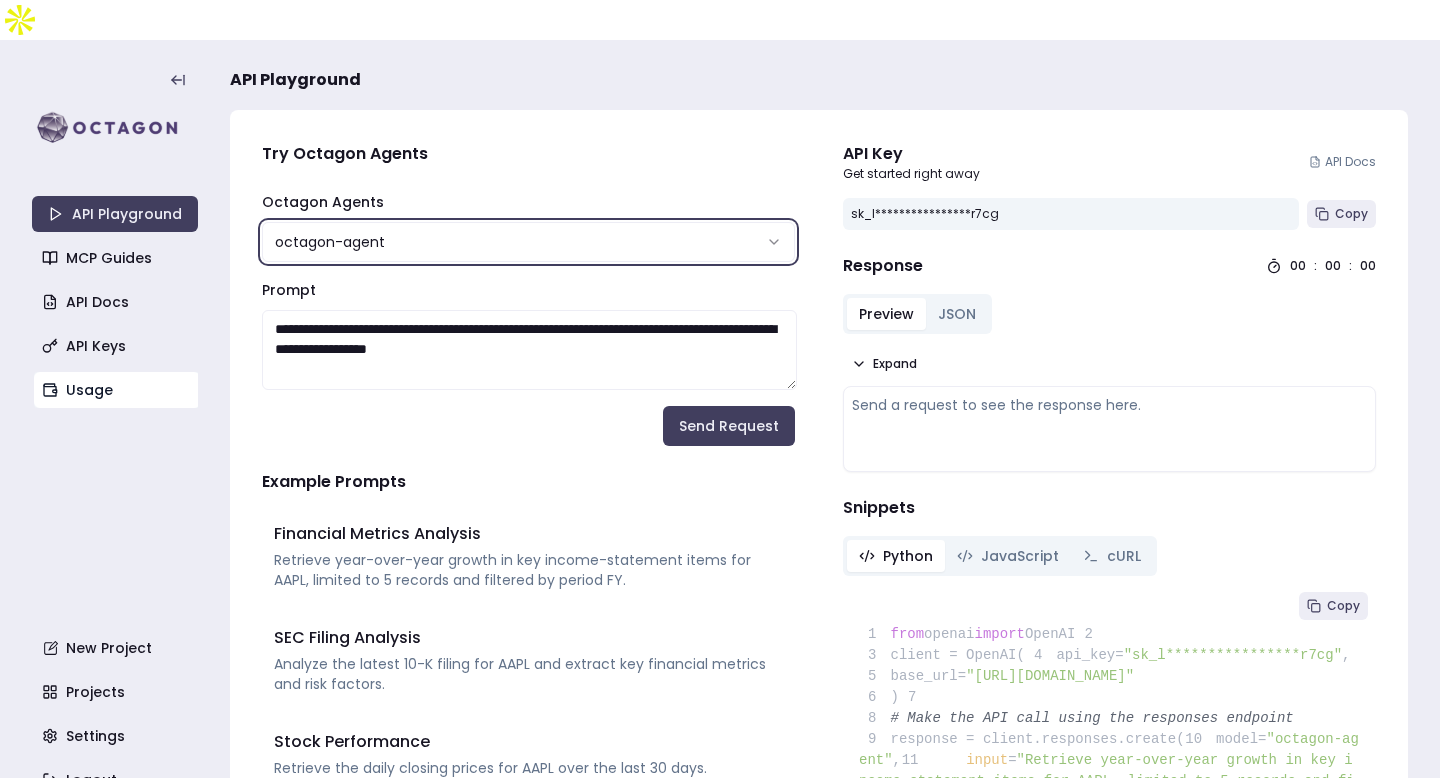 click on "Usage" at bounding box center [117, 390] 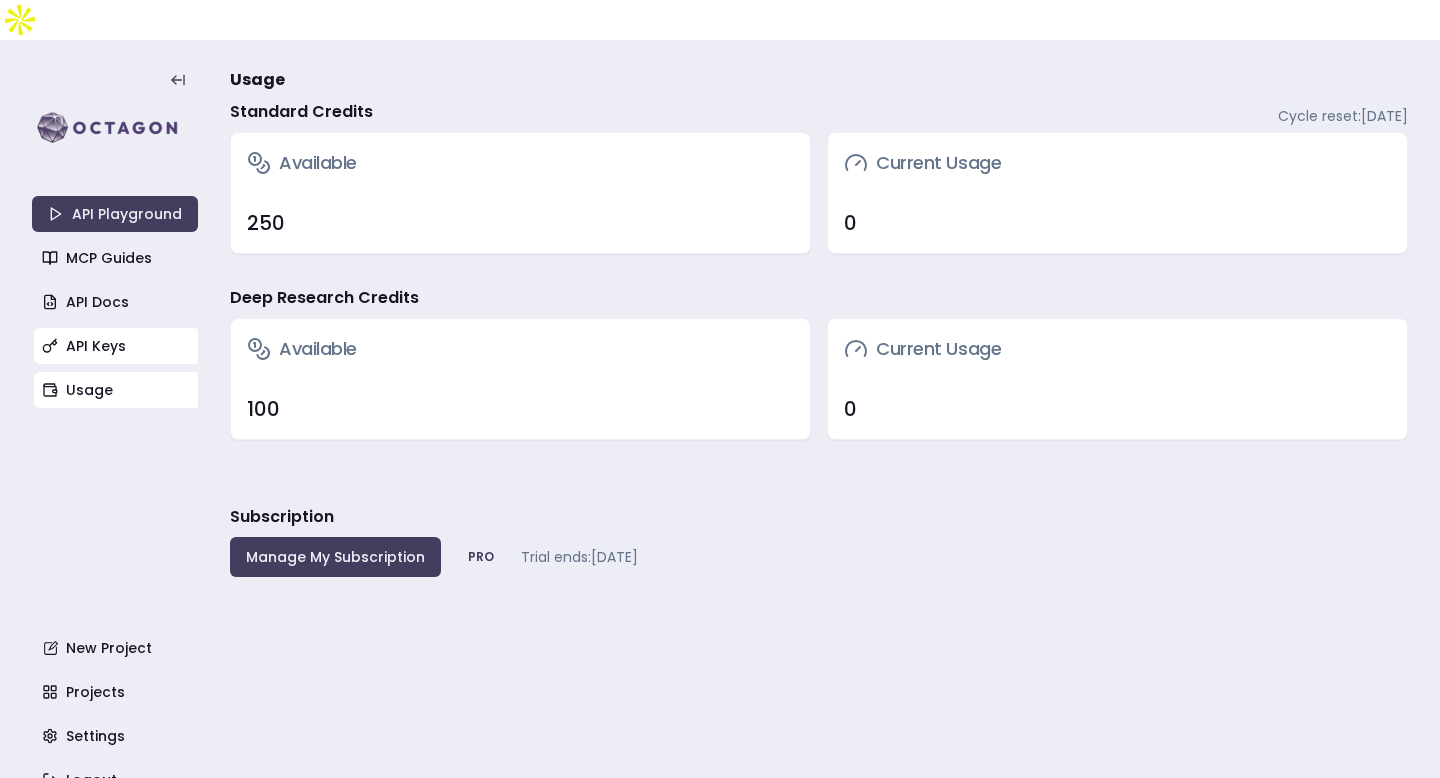 click on "API Keys" at bounding box center (117, 346) 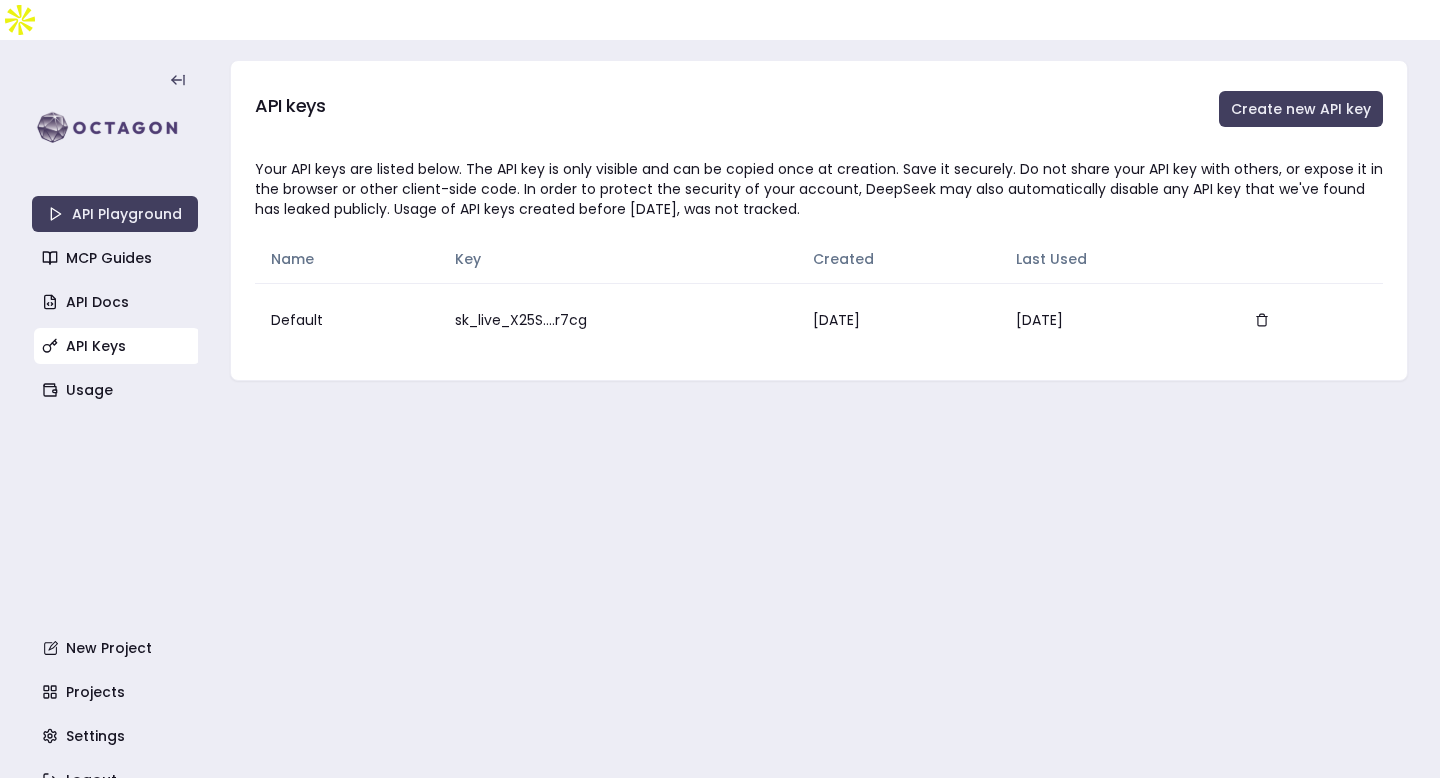 click on "API Playground MCP Guides API Docs API Keys Usage New Project Projects Settings Logout" at bounding box center [115, 429] 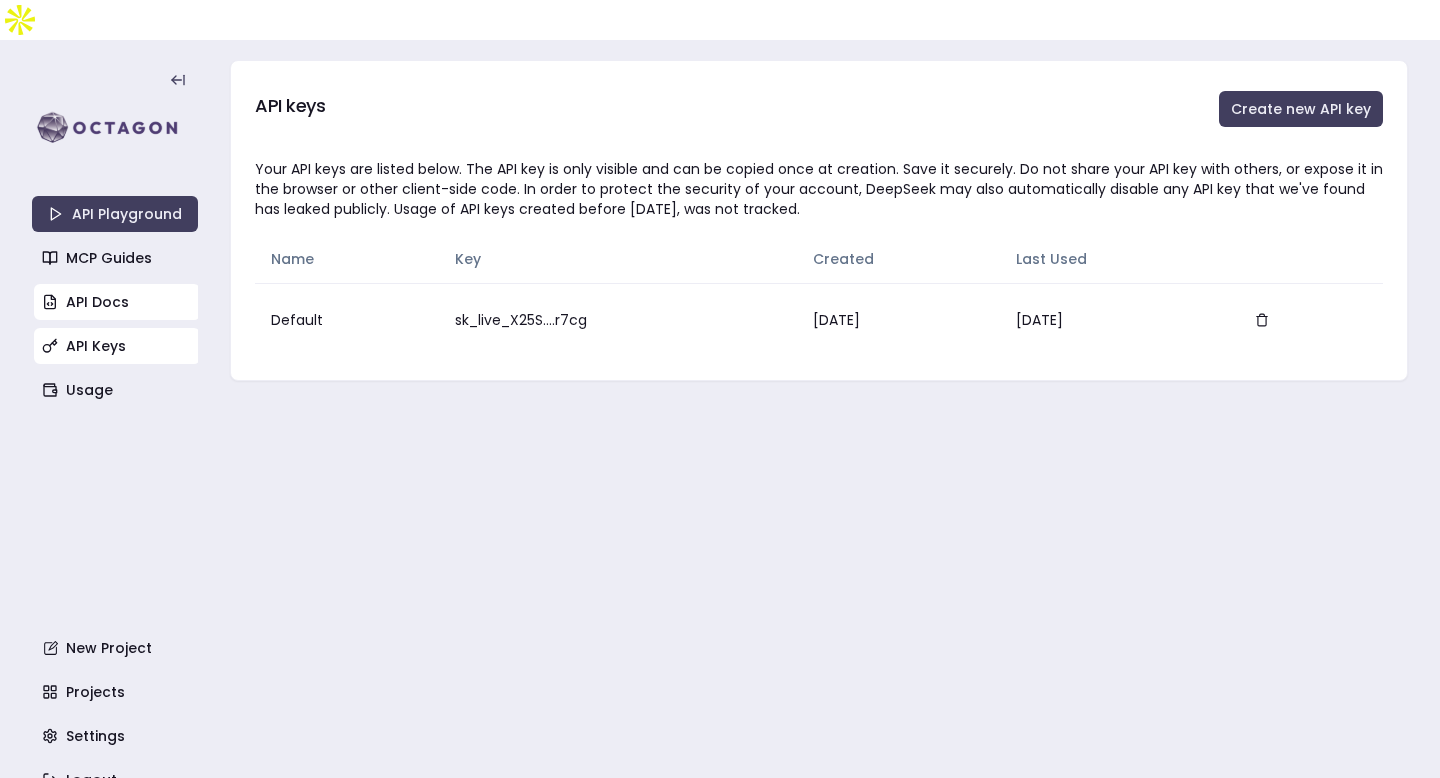 click on "API Docs" at bounding box center [117, 302] 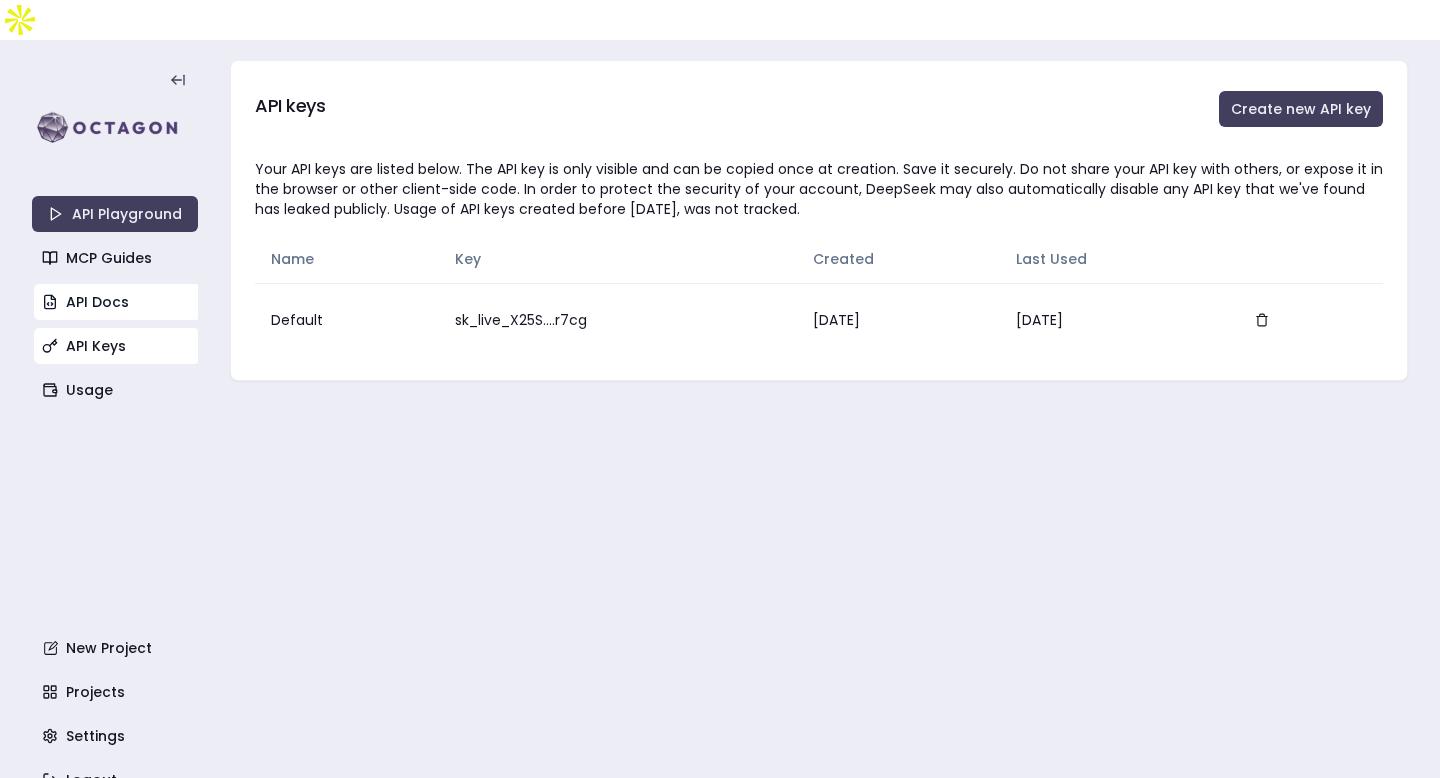type 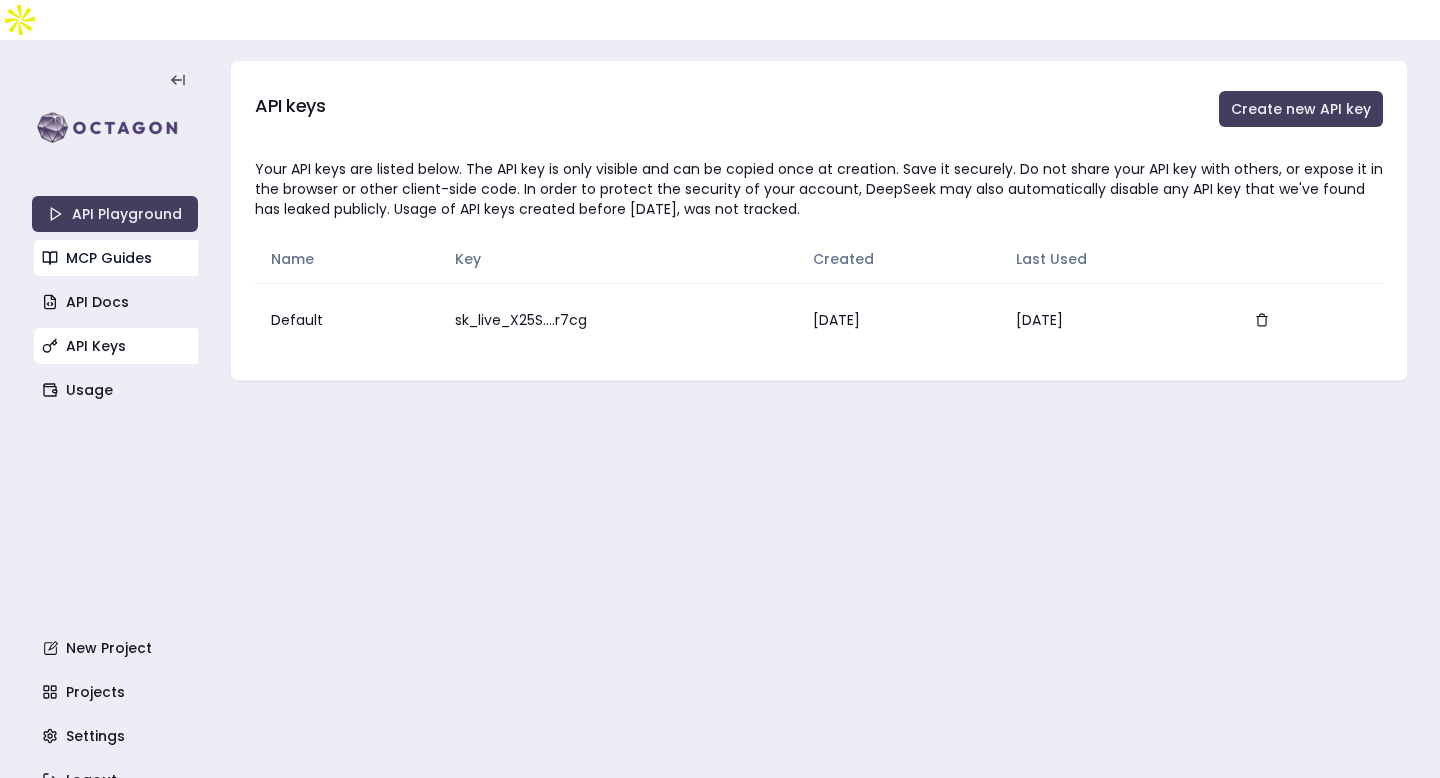 click on "MCP Guides" at bounding box center [117, 258] 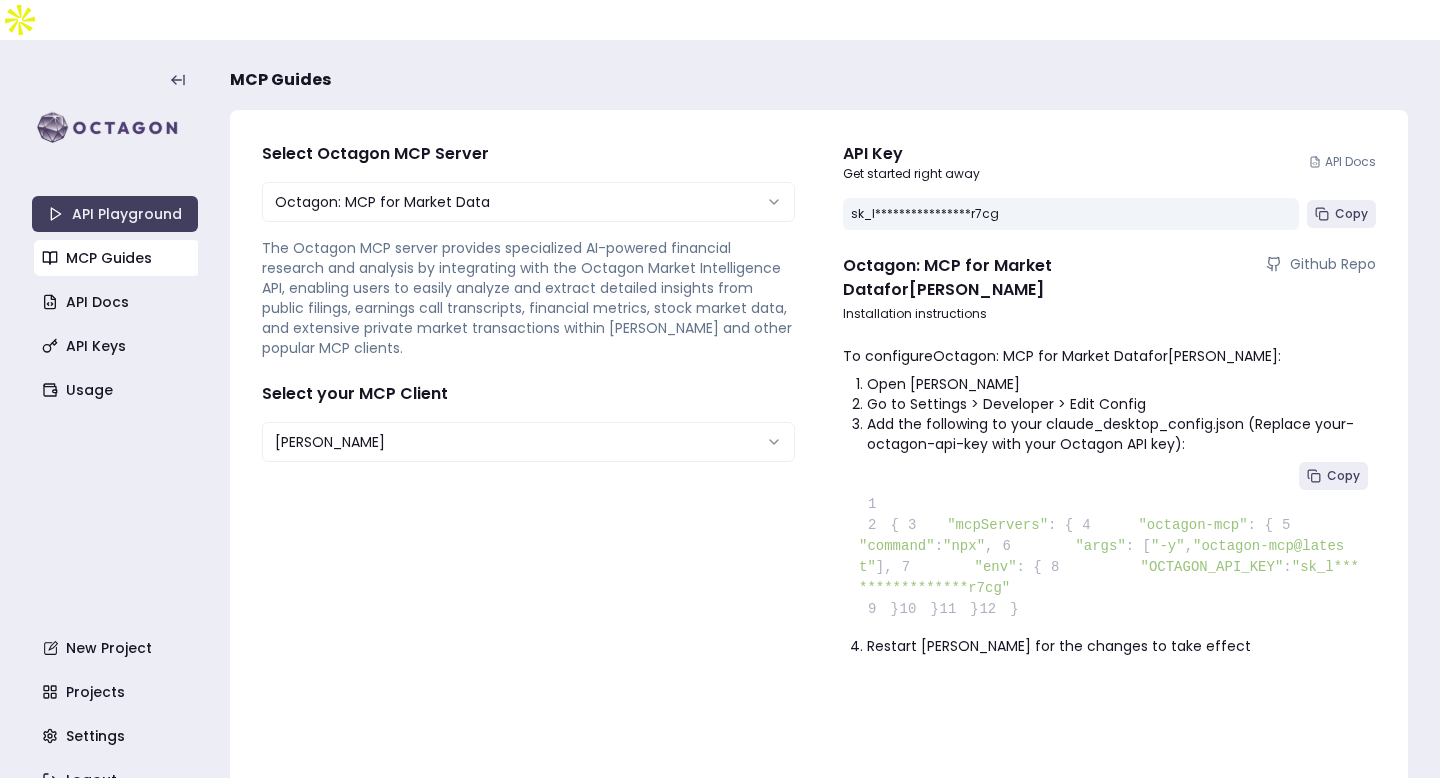 click on "**********" at bounding box center (720, 409) 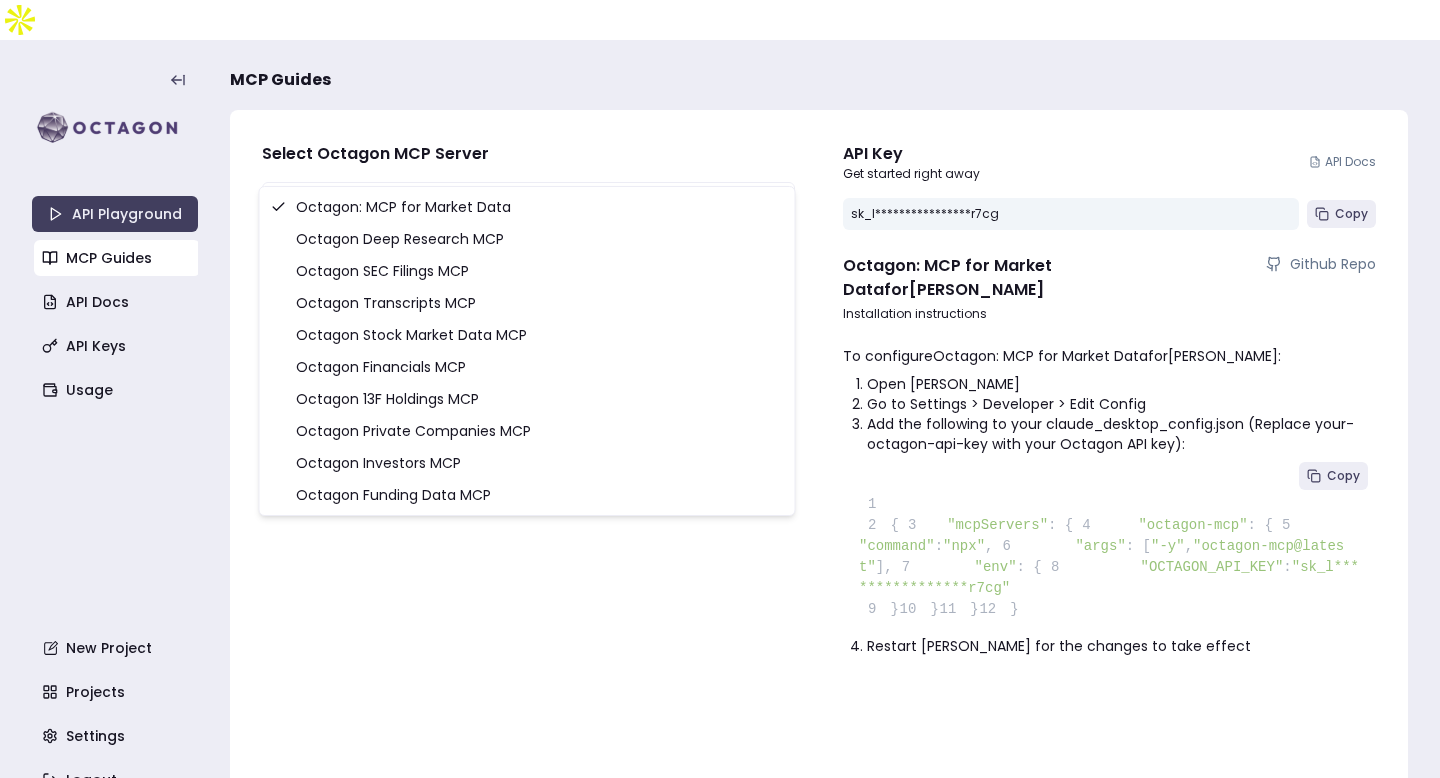 click on "**********" at bounding box center [720, 409] 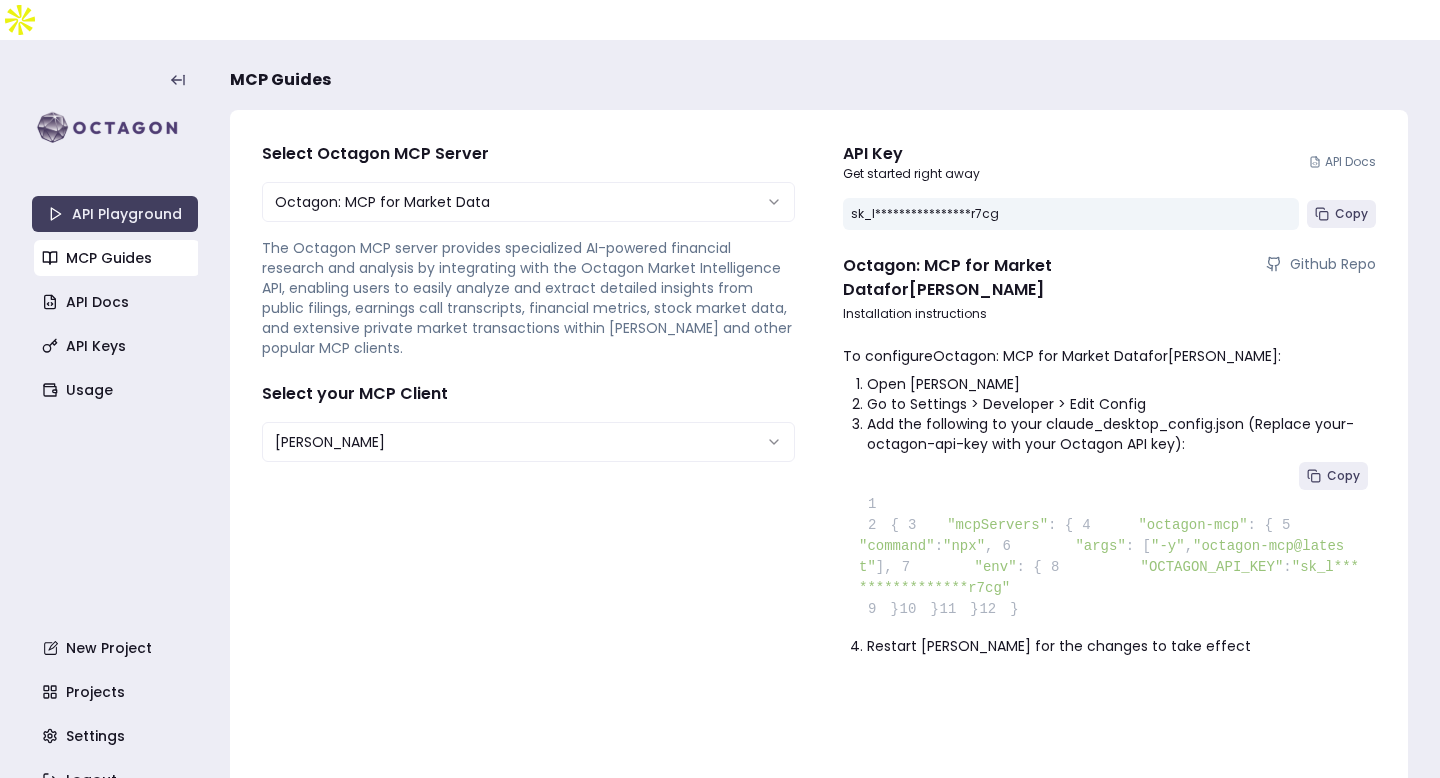 click on "**********" at bounding box center (720, 409) 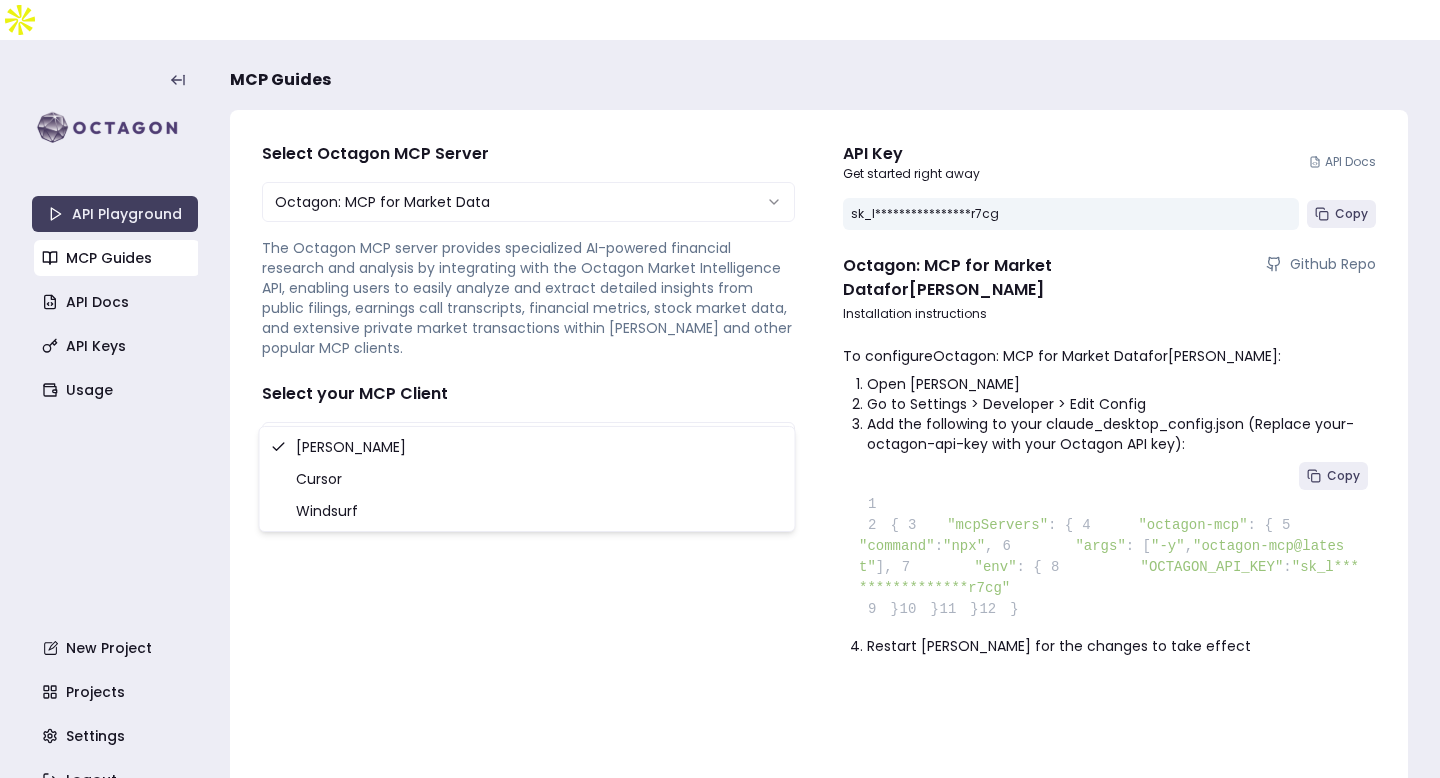 select on "******" 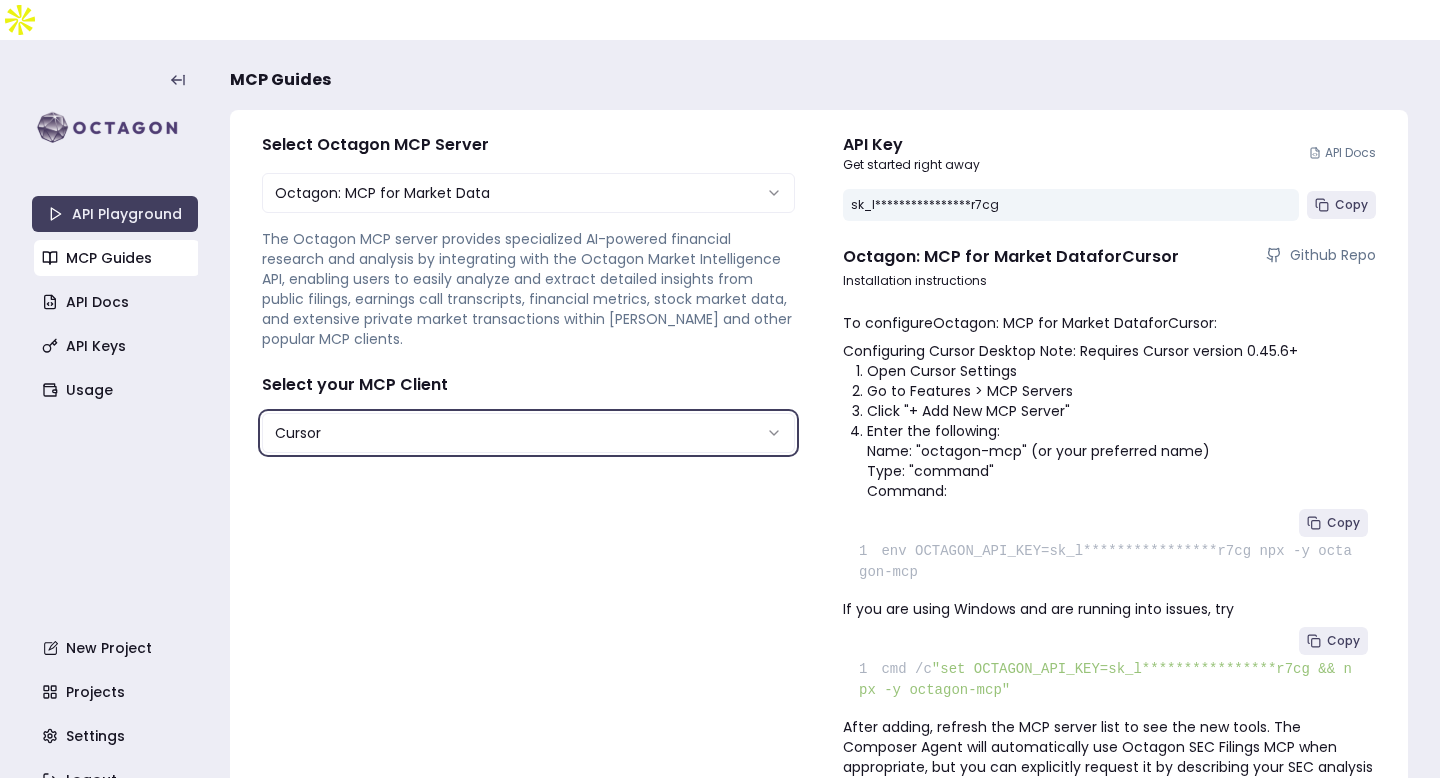 scroll, scrollTop: 0, scrollLeft: 0, axis: both 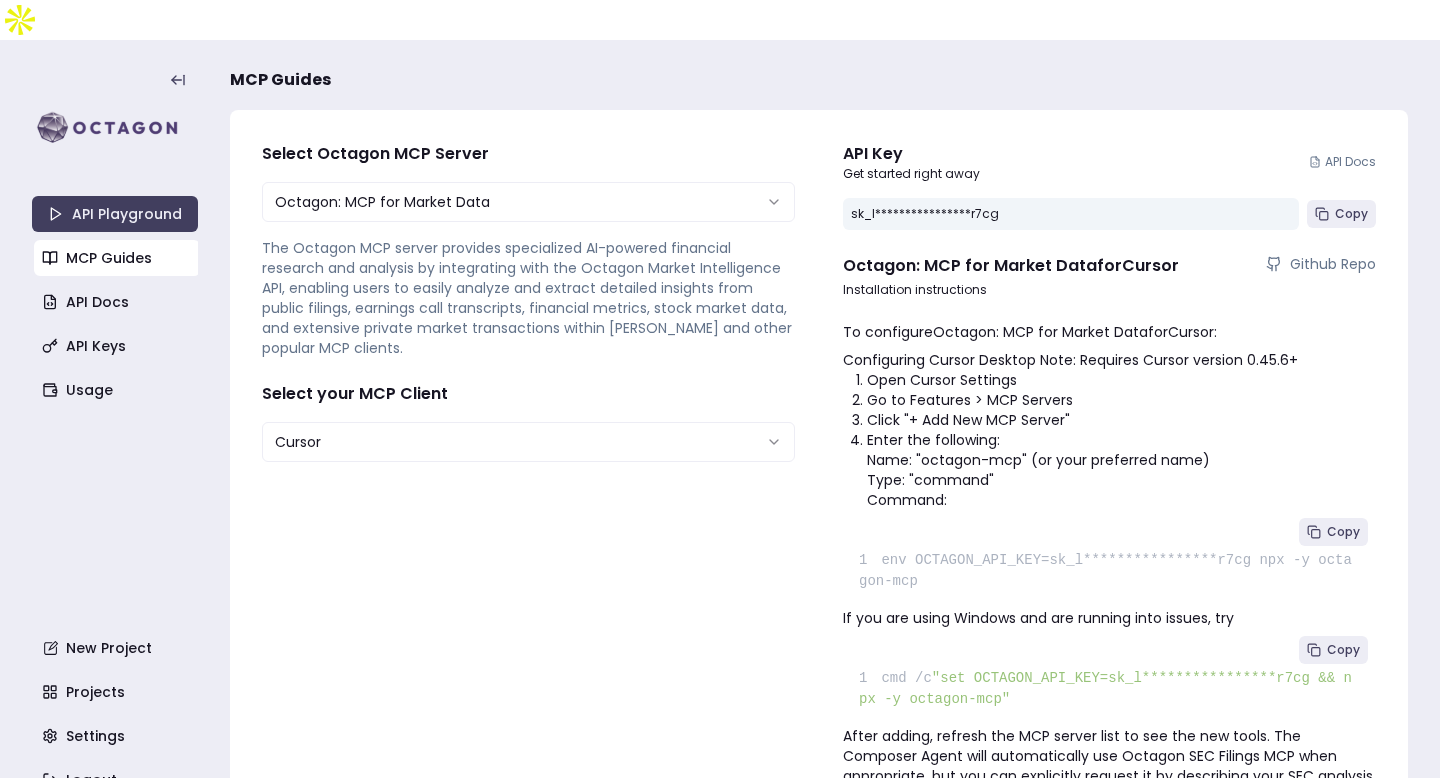 click on "**********" at bounding box center [720, 409] 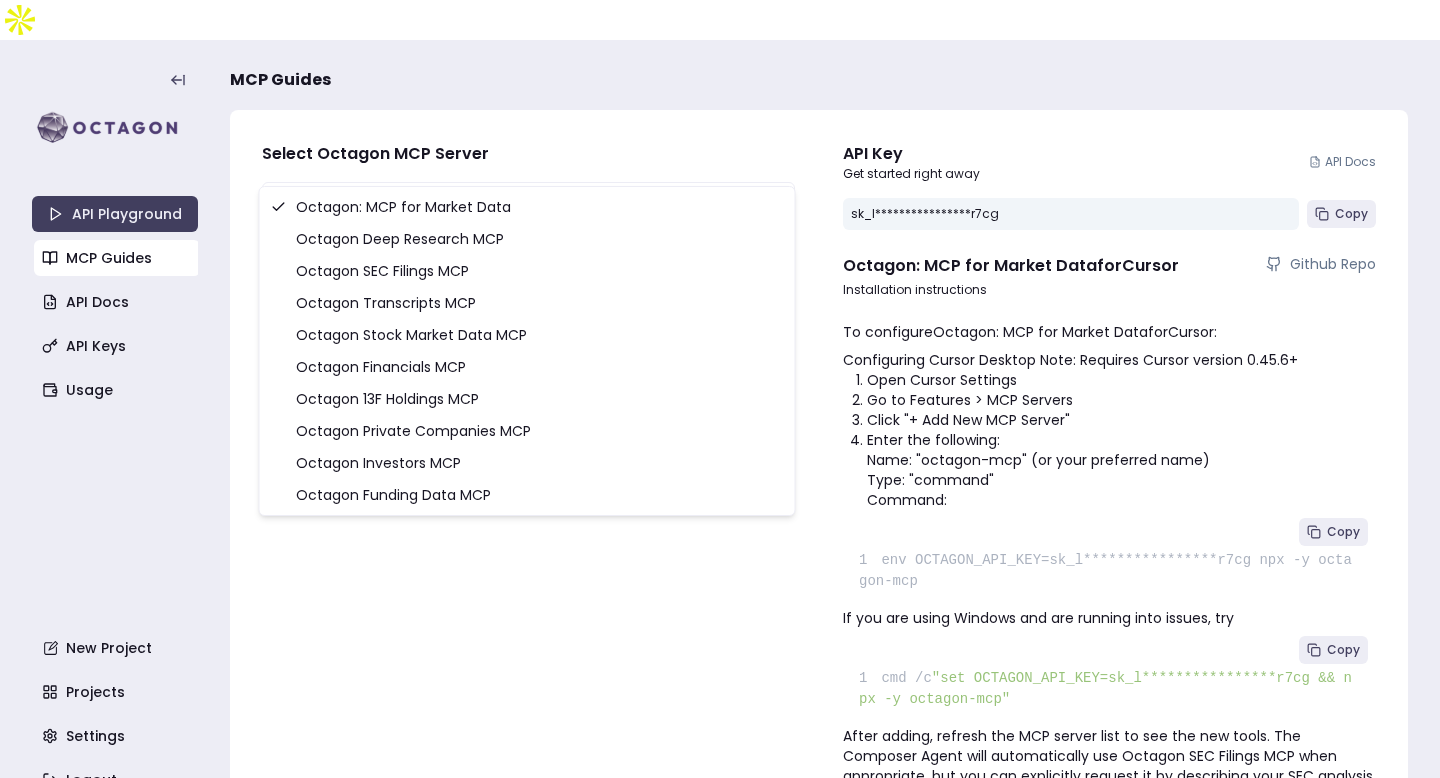 select on "**********" 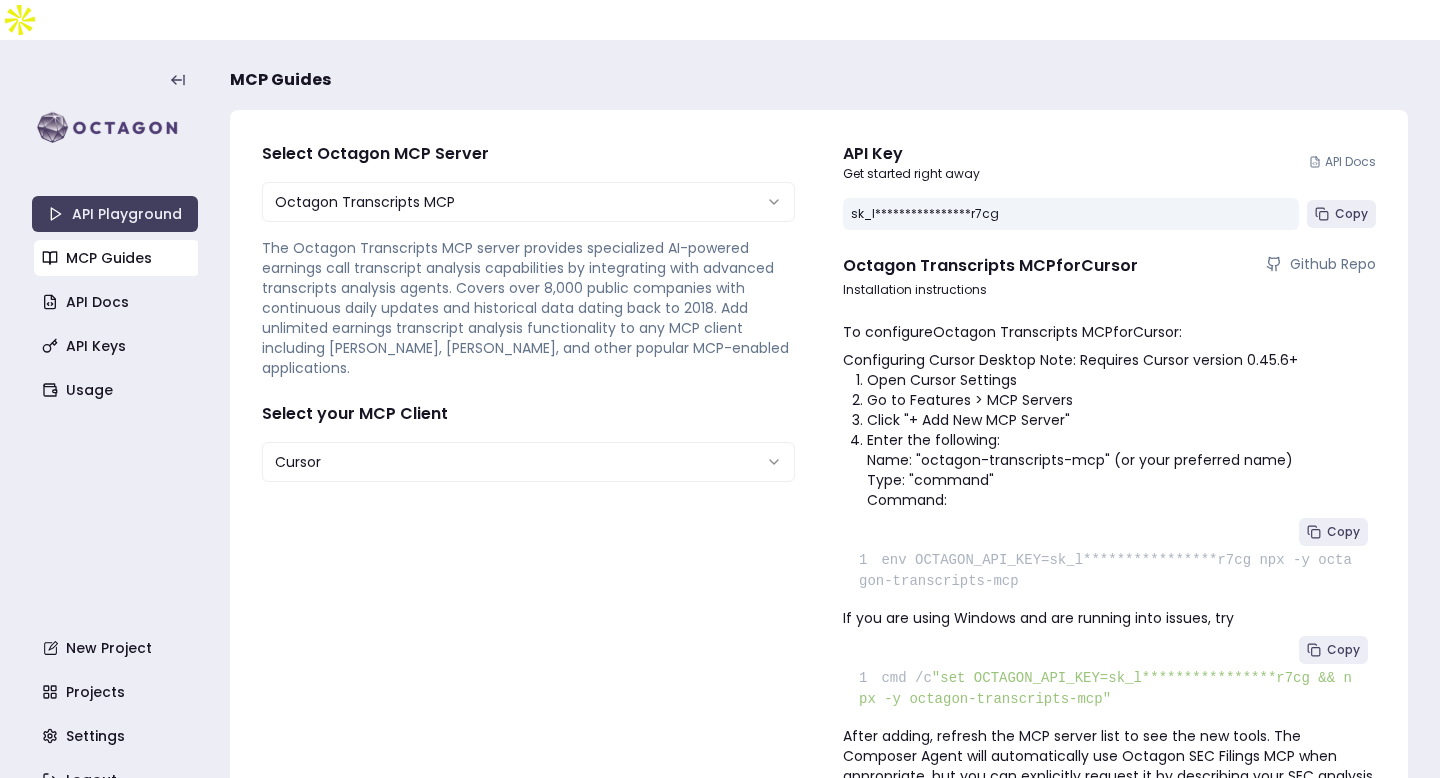 click on "Select Octagon MCP Server" at bounding box center (528, 154) 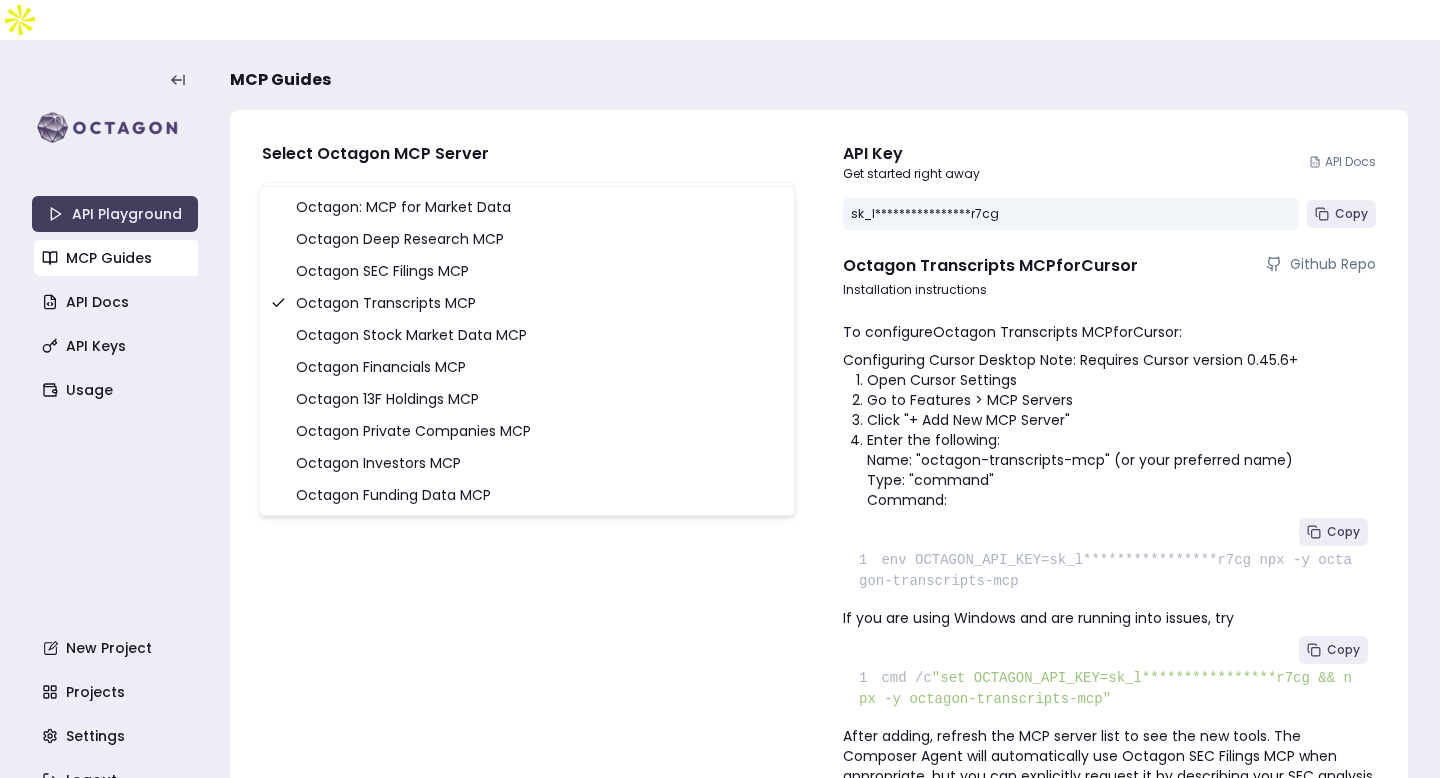 click on "**********" at bounding box center (720, 409) 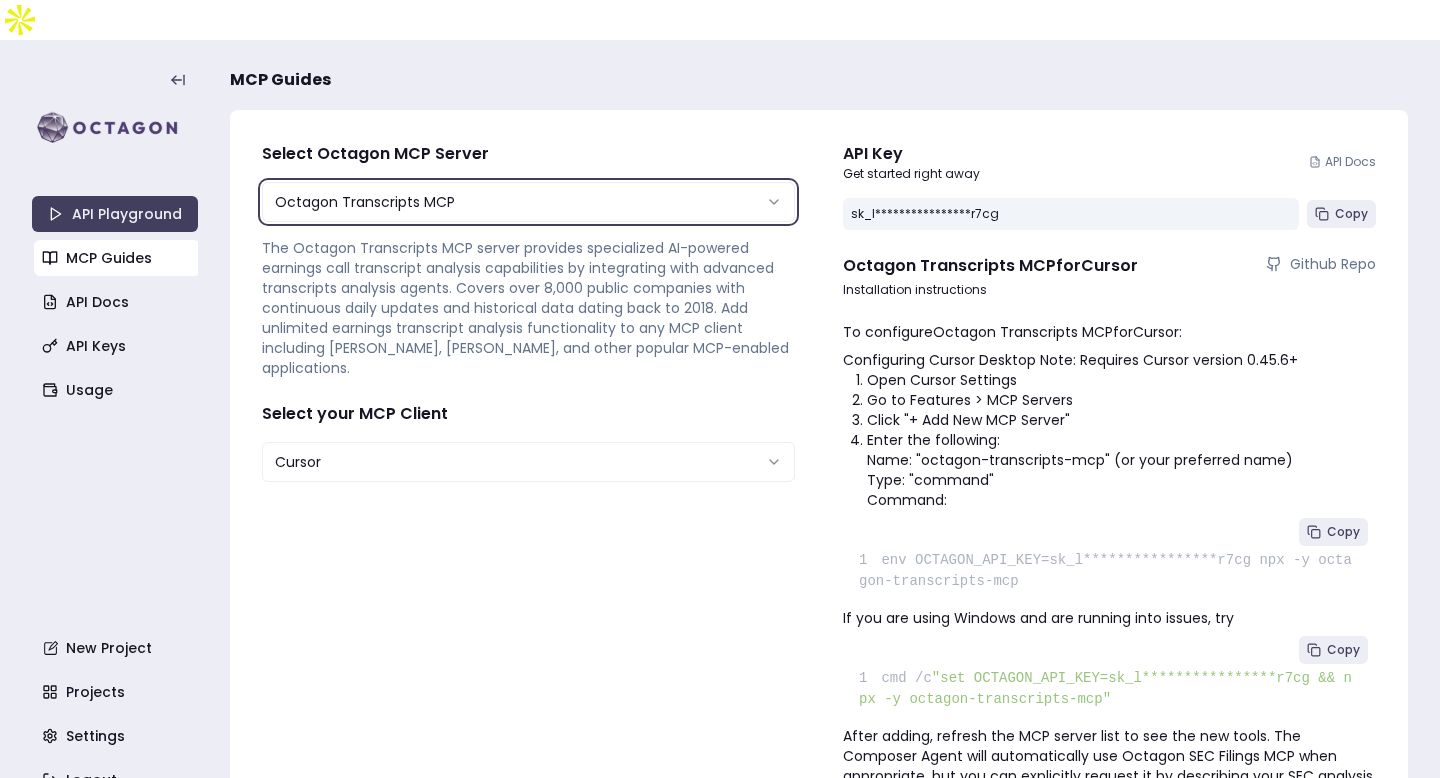 scroll, scrollTop: 60, scrollLeft: 0, axis: vertical 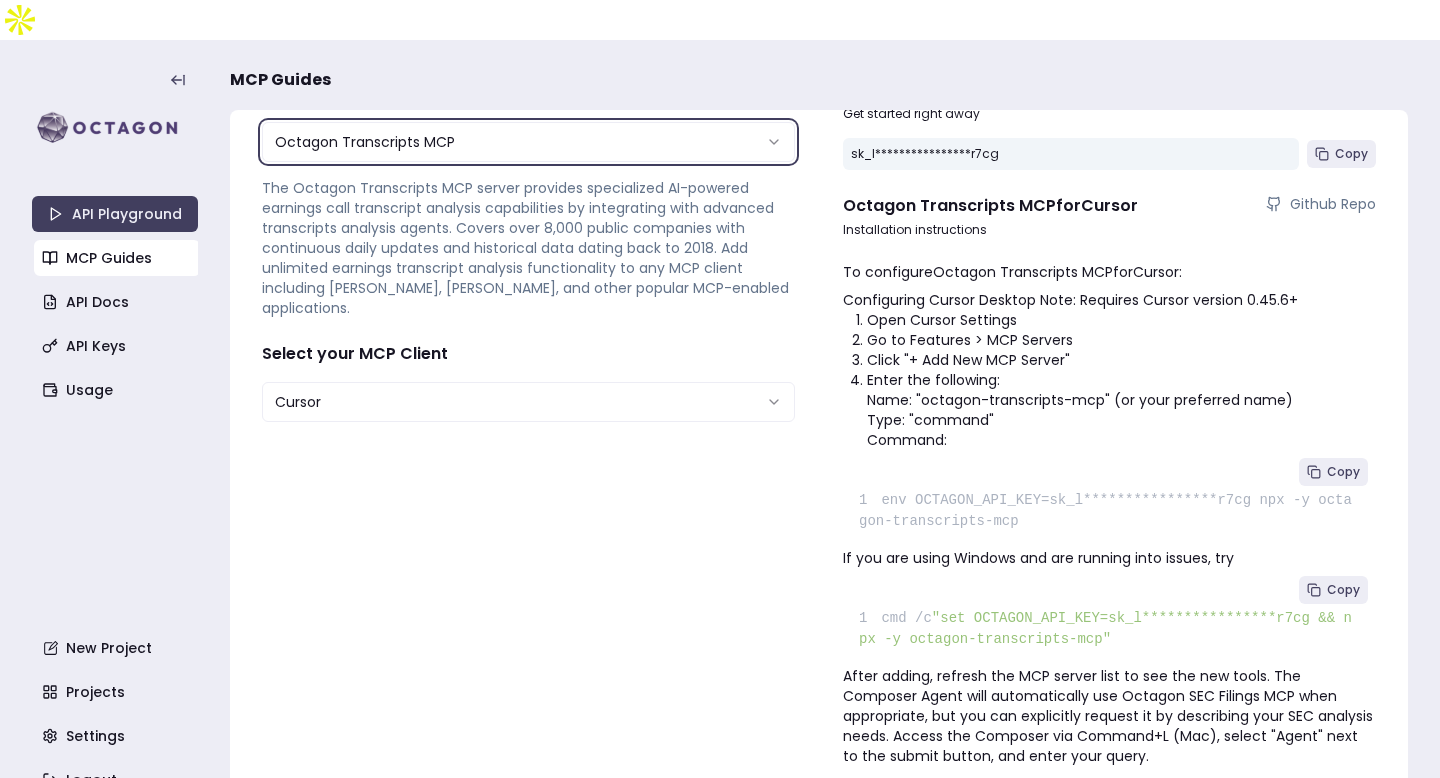 type 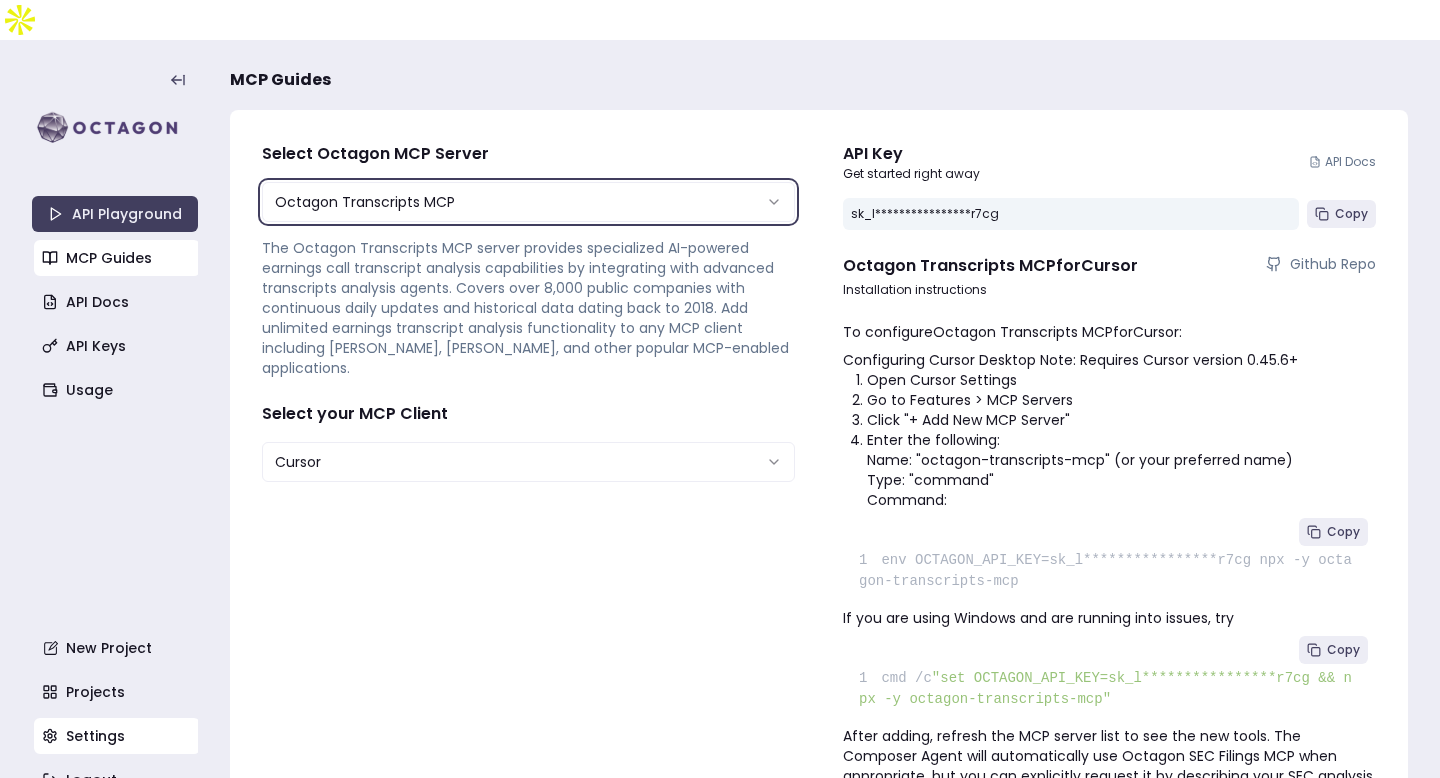 click on "Settings" at bounding box center [117, 736] 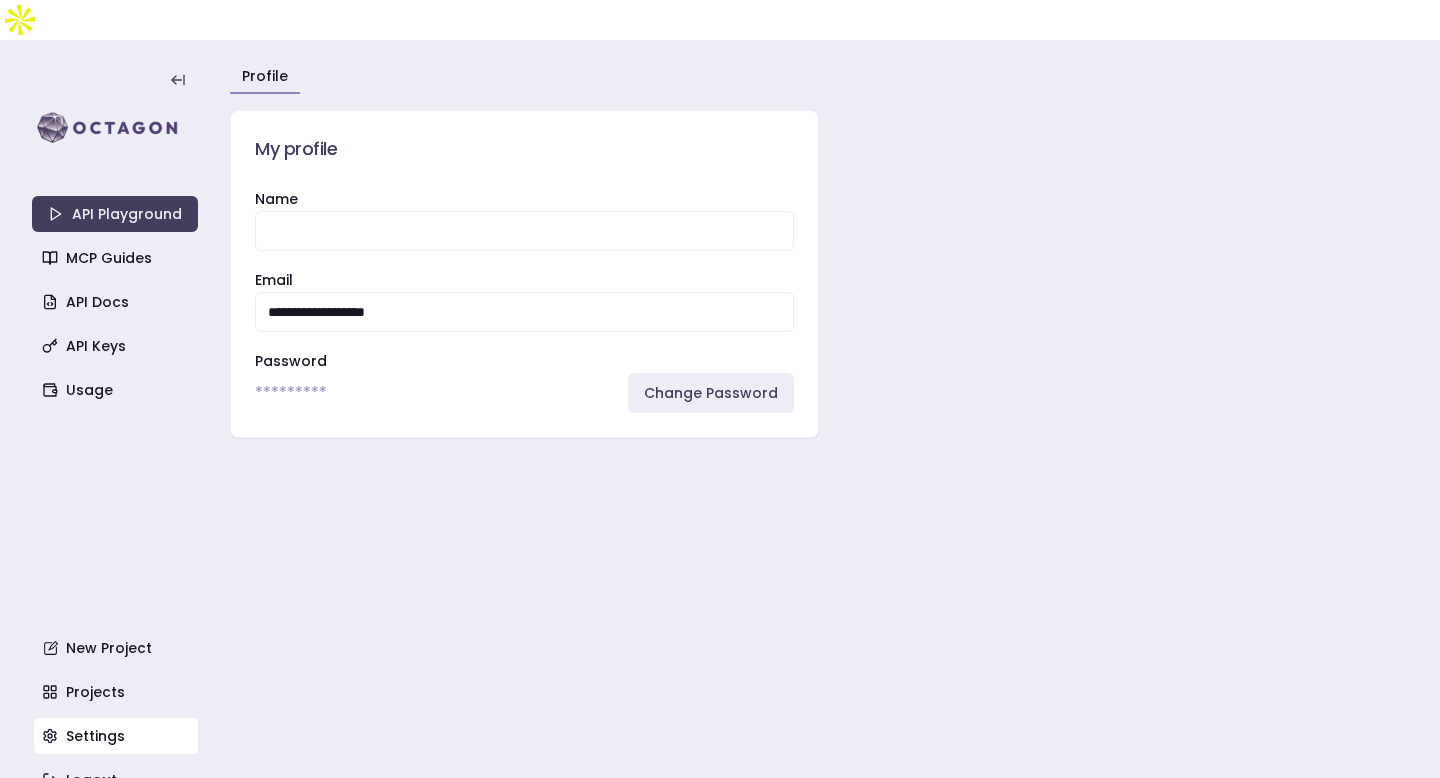 click on "*********" at bounding box center [291, 393] 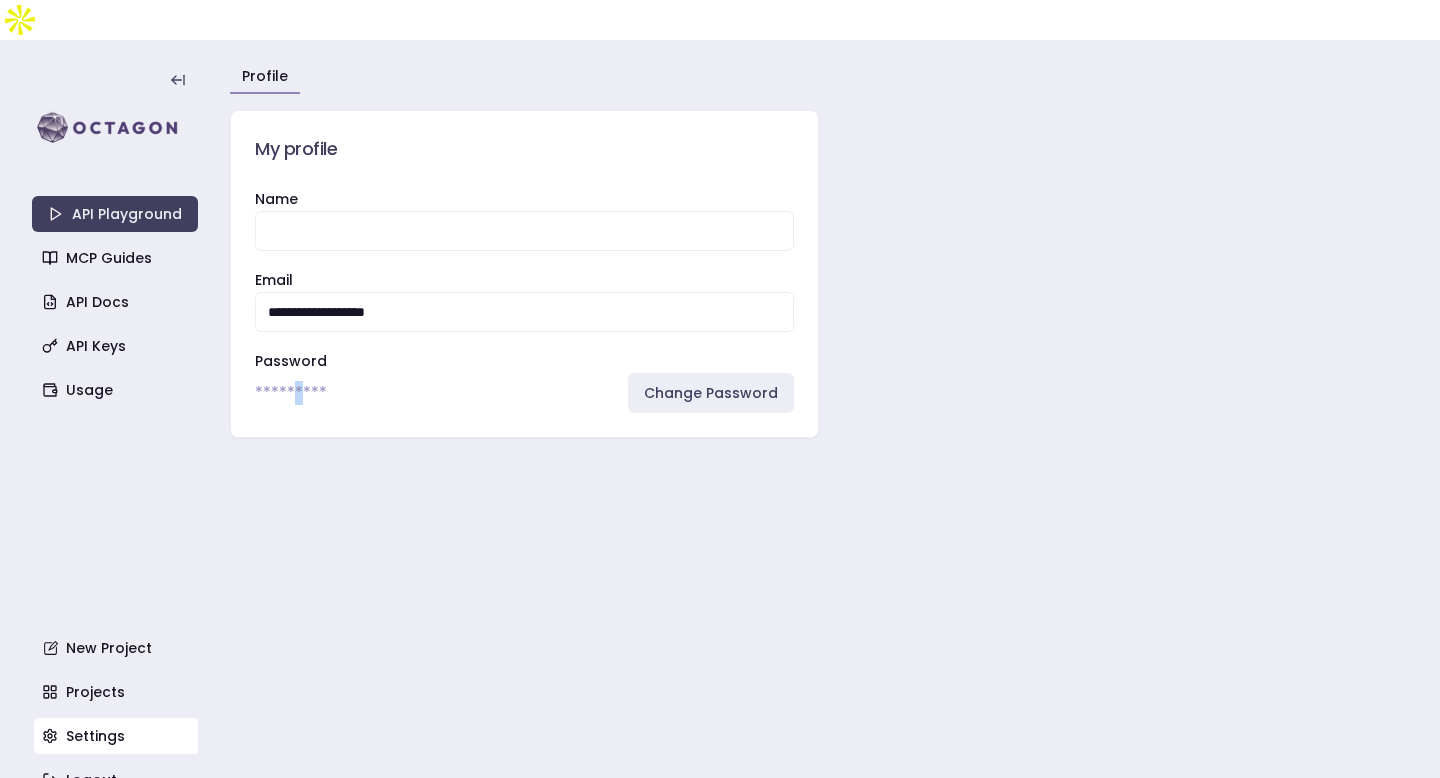 click on "*********" at bounding box center [291, 393] 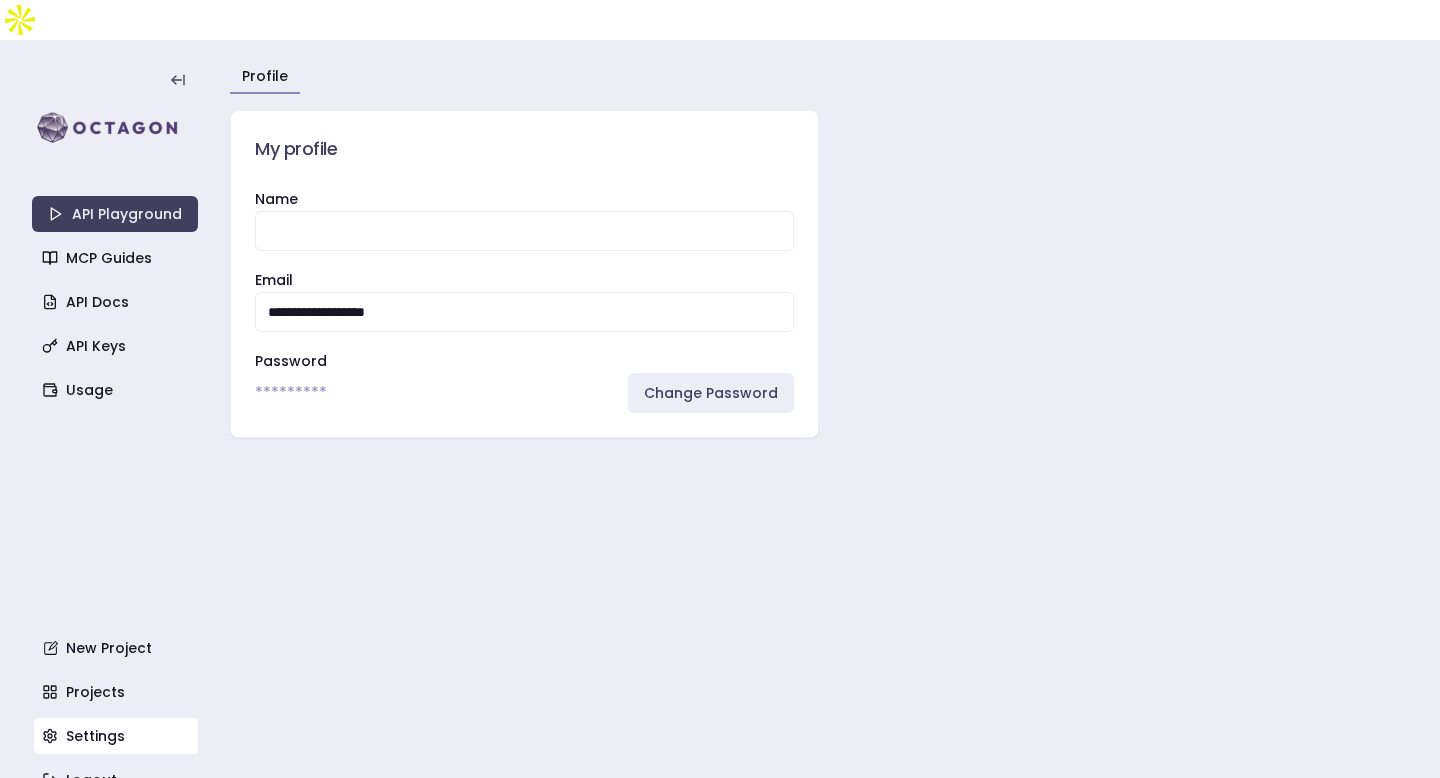 click on "********* Change Password" at bounding box center (524, 393) 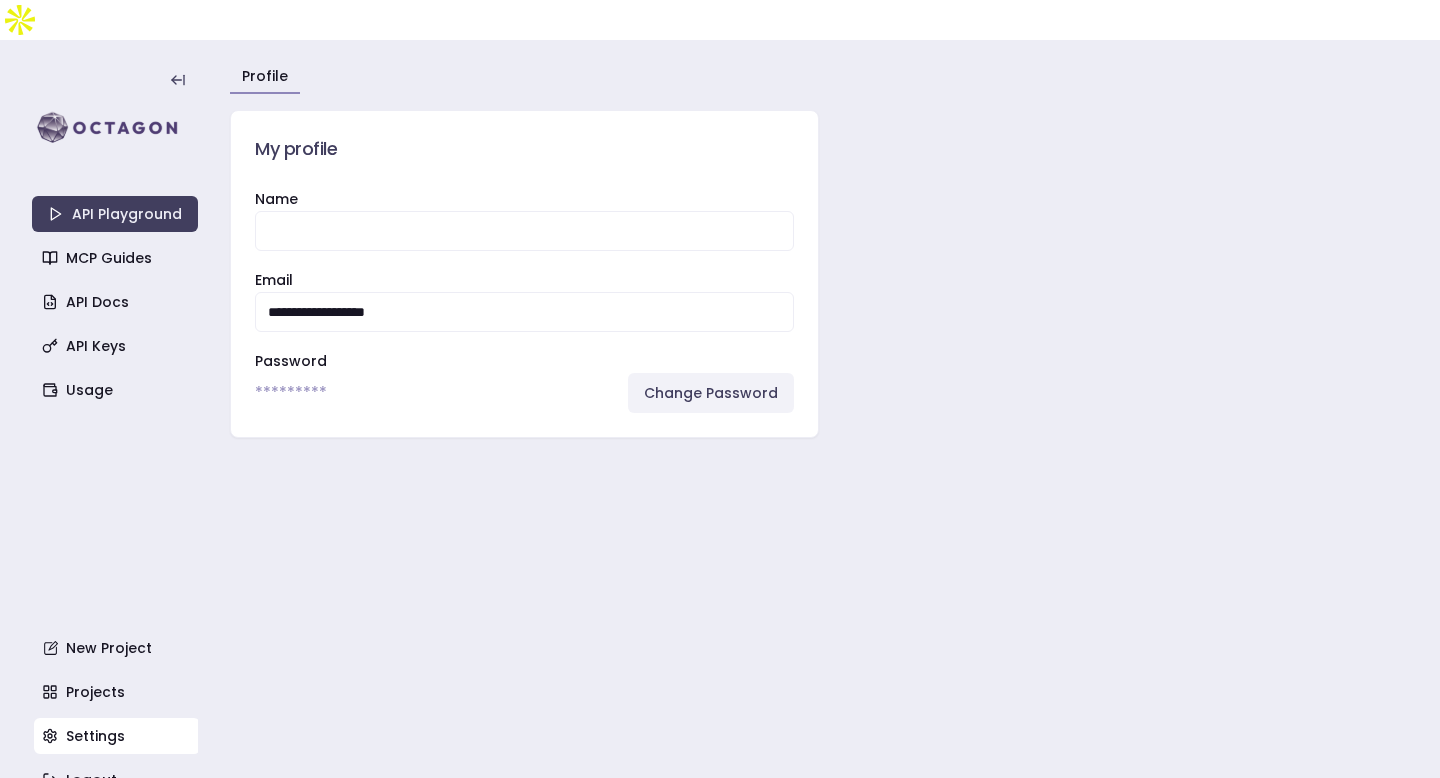 click on "Change Password" at bounding box center [711, 393] 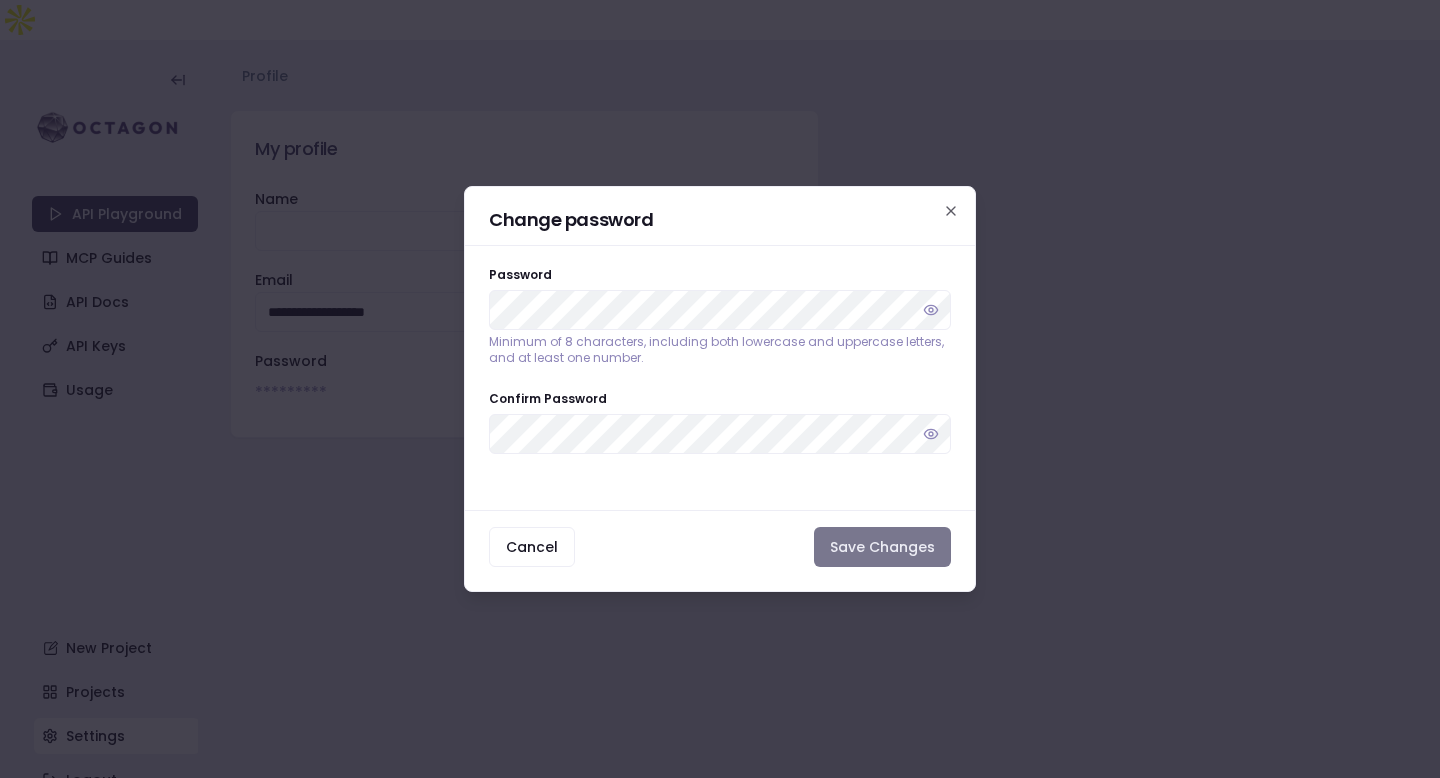 click on "Save Changes" at bounding box center [882, 547] 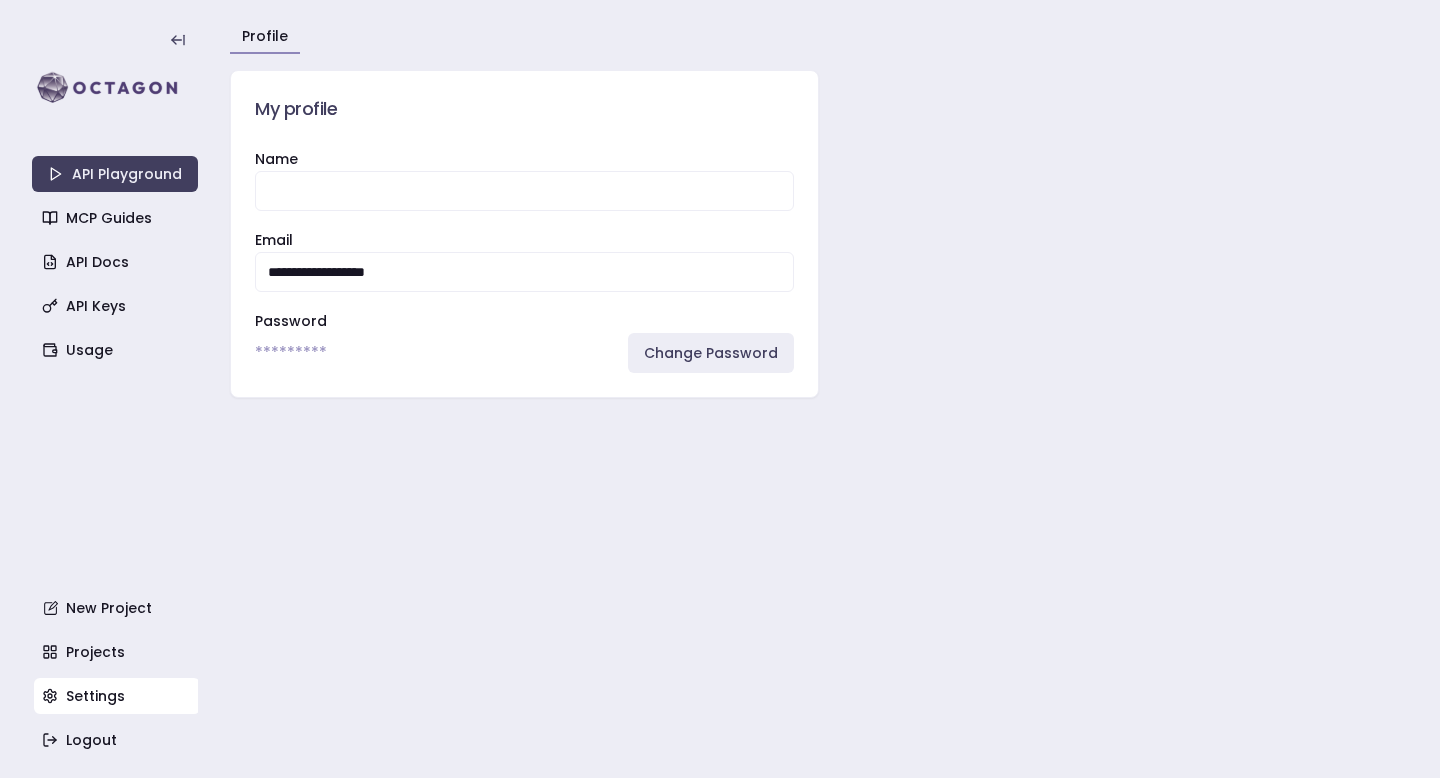 scroll, scrollTop: 0, scrollLeft: 0, axis: both 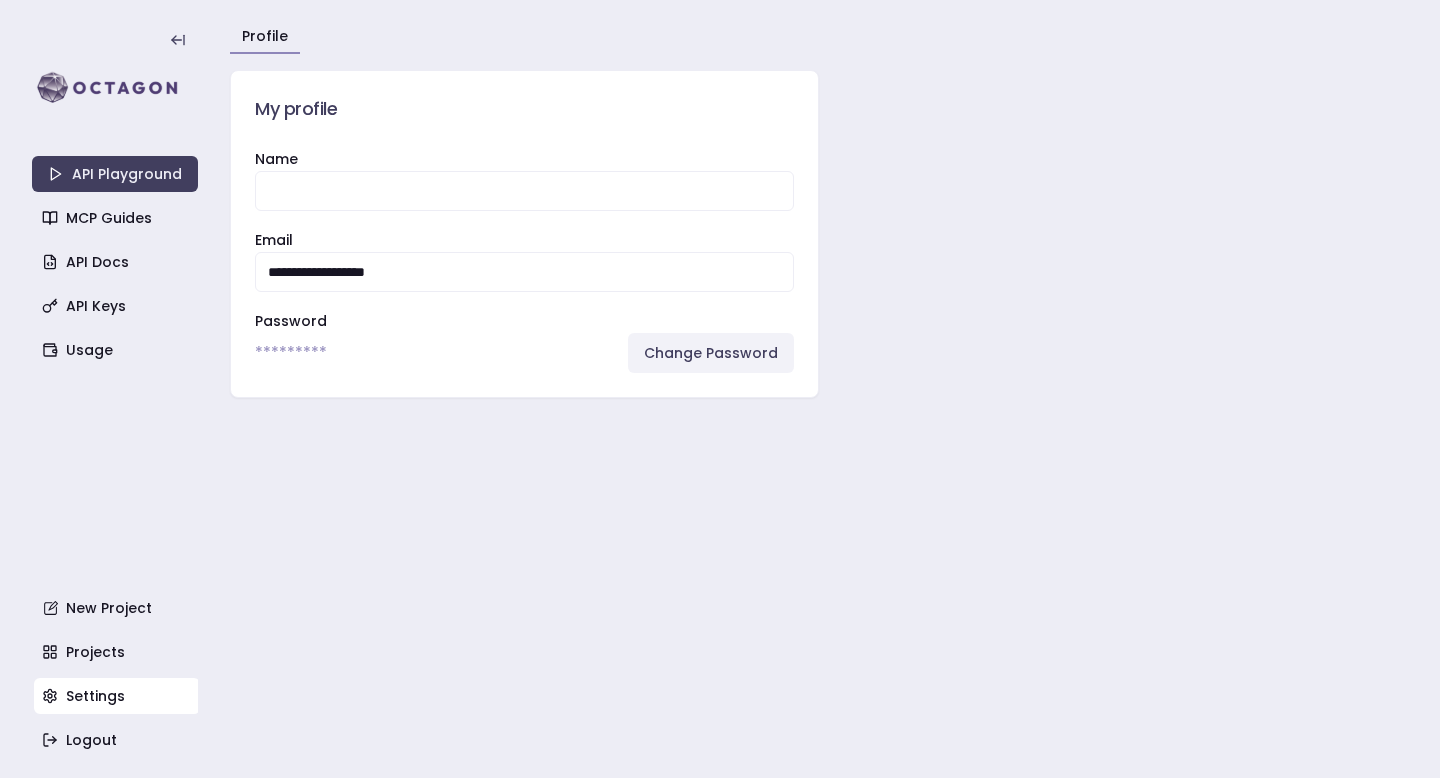 click on "Change Password" at bounding box center (711, 353) 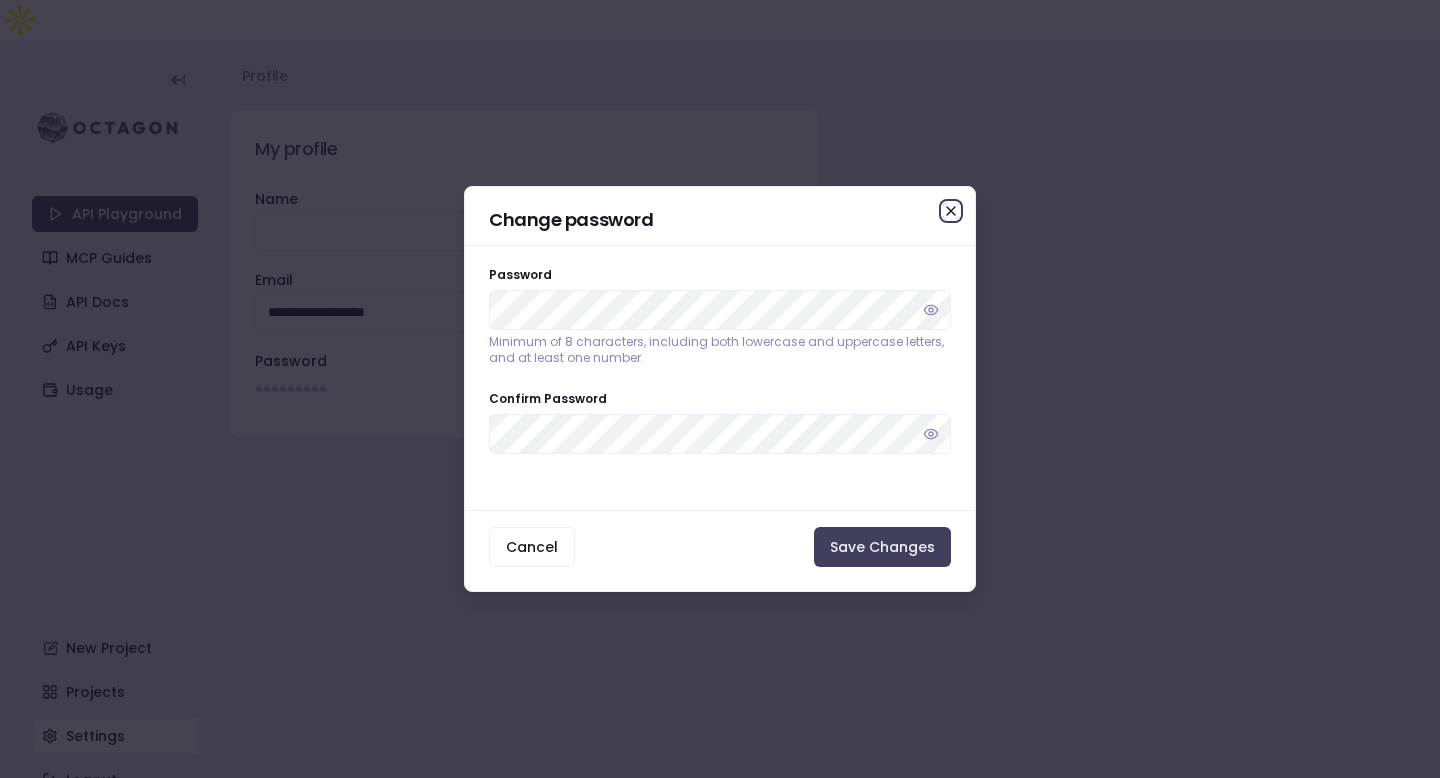click 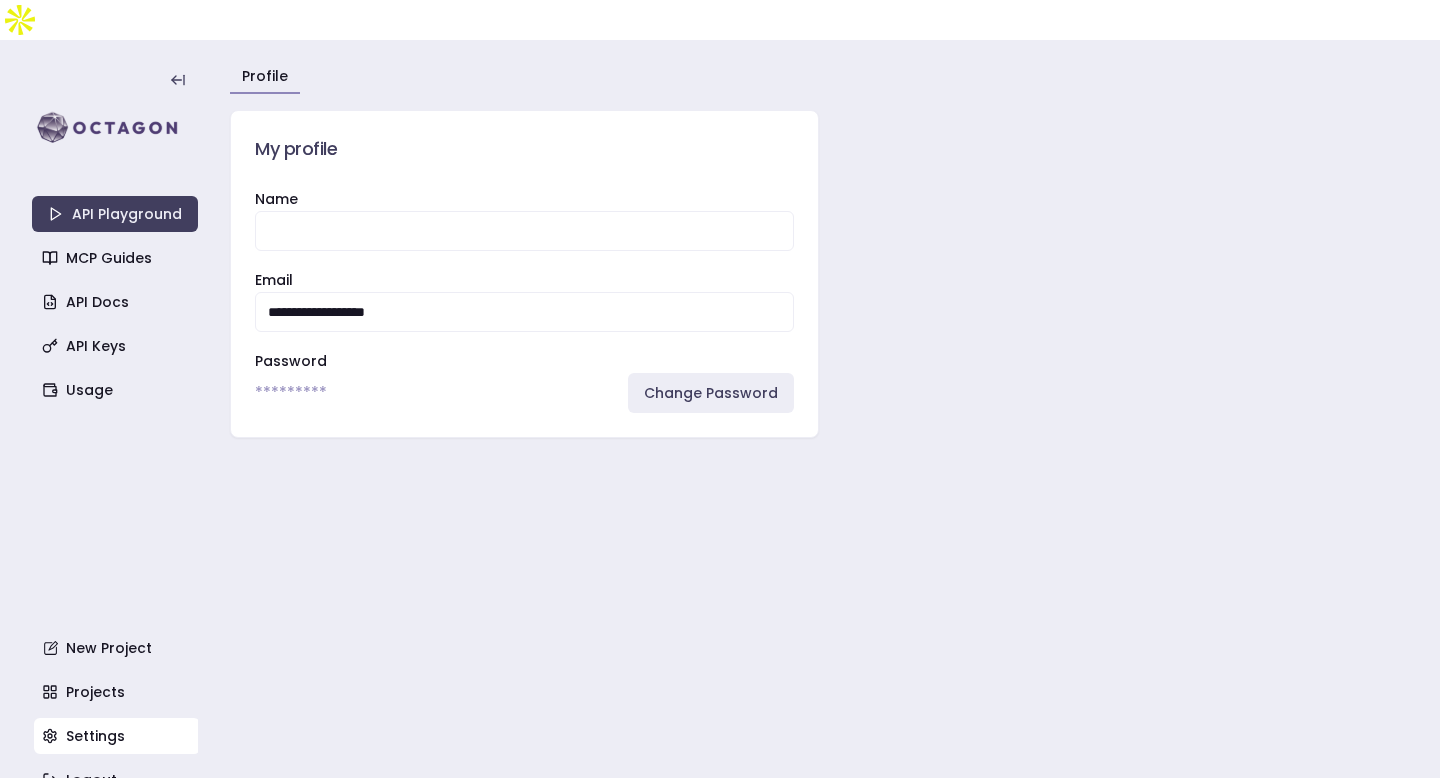 click on "Name" at bounding box center [524, 231] 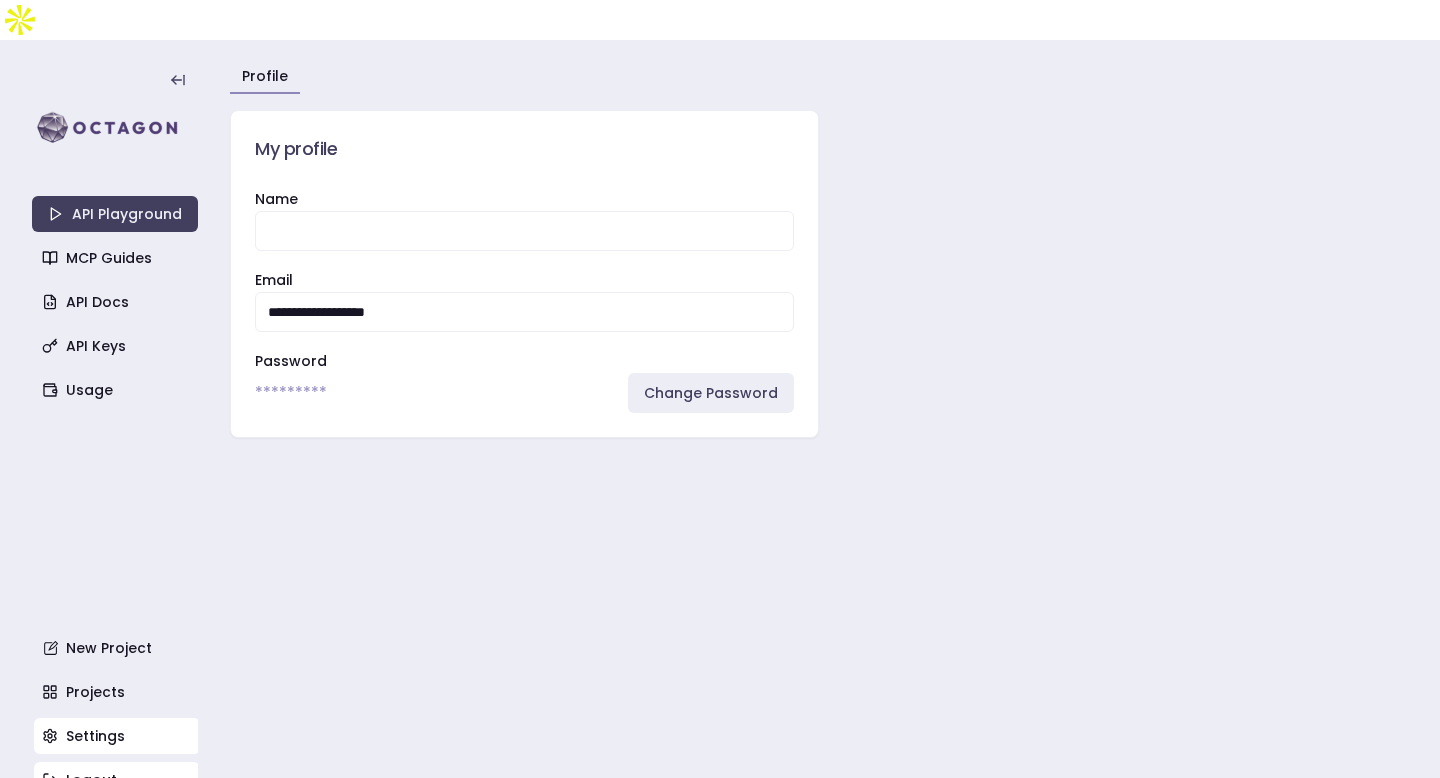 click on "Logout" at bounding box center (117, 780) 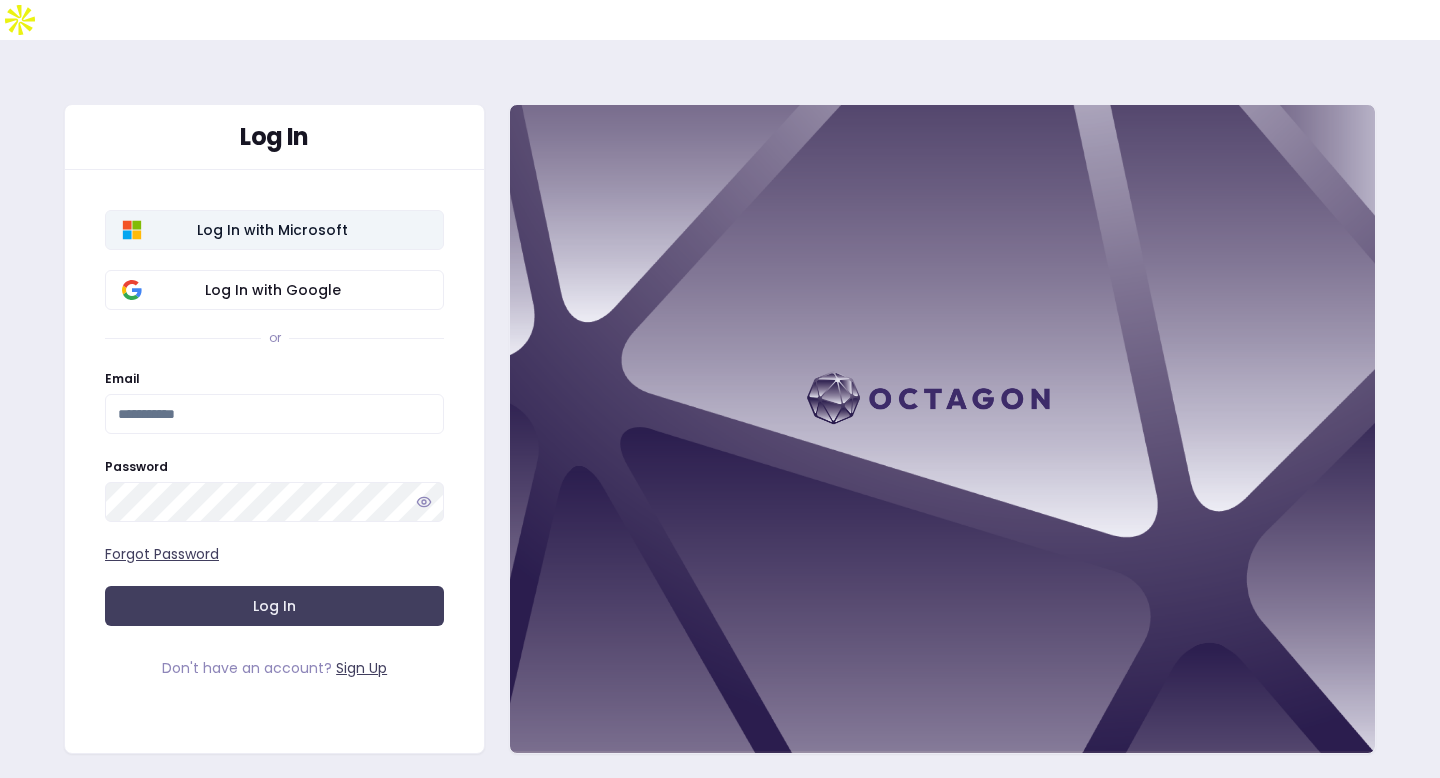 click on "Log In with Microsoft" at bounding box center [272, 230] 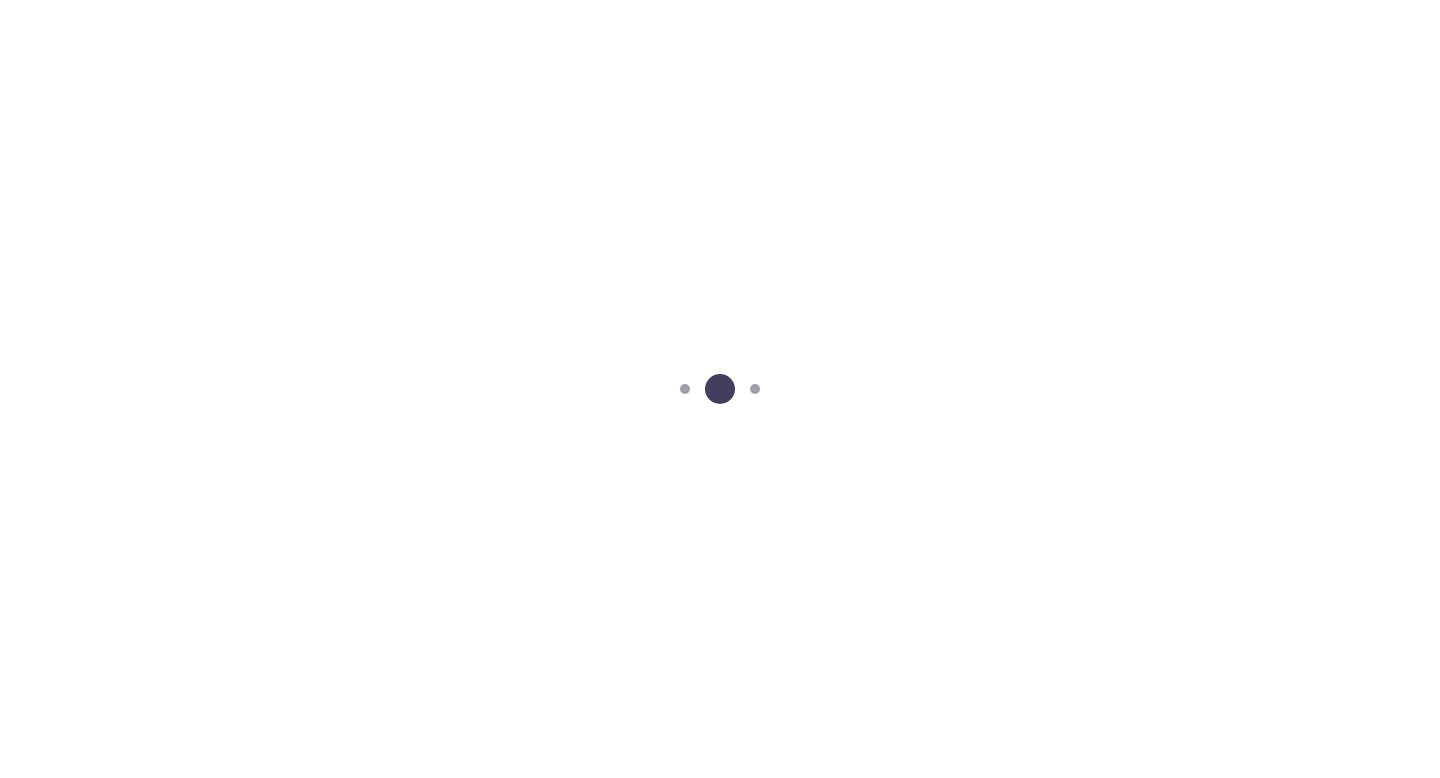 scroll, scrollTop: 0, scrollLeft: 0, axis: both 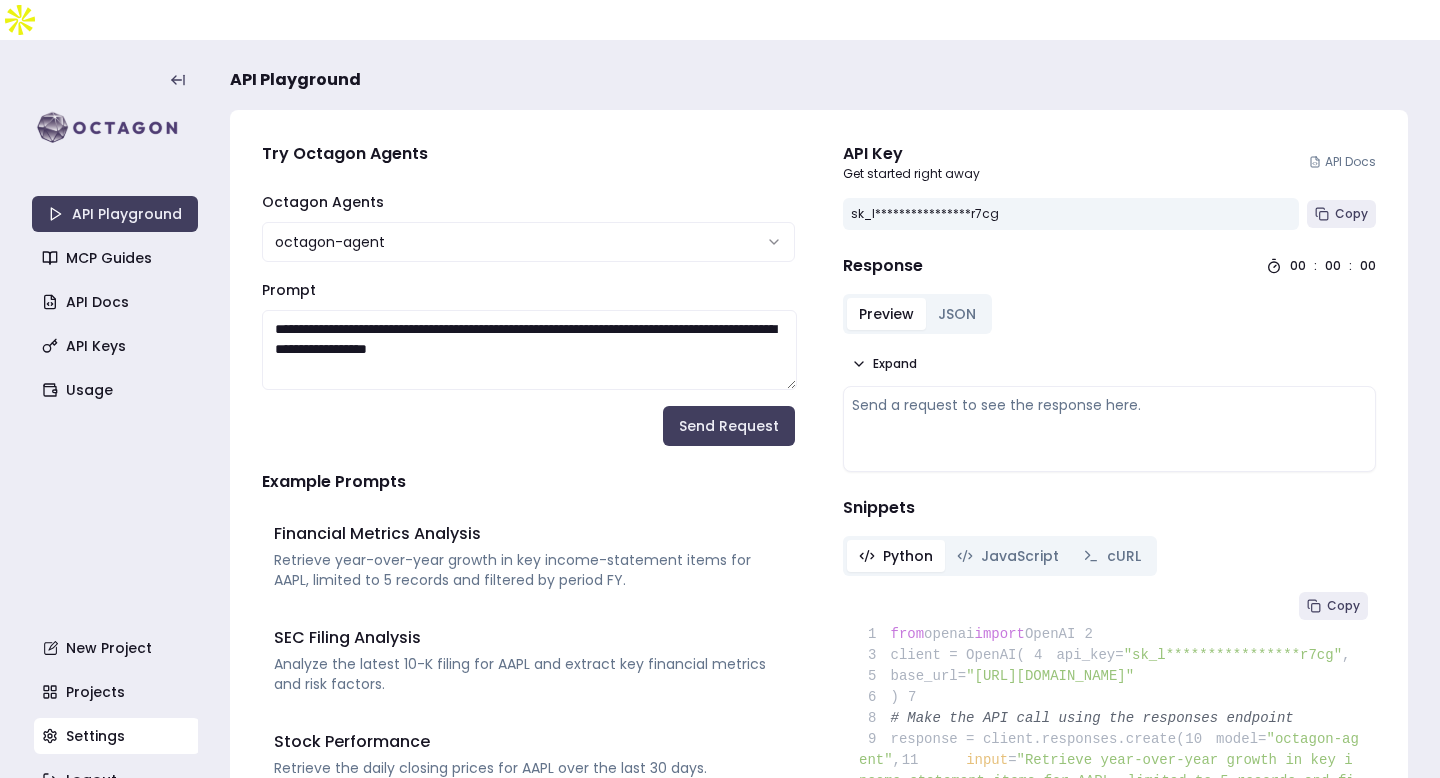 click on "Settings" at bounding box center (117, 736) 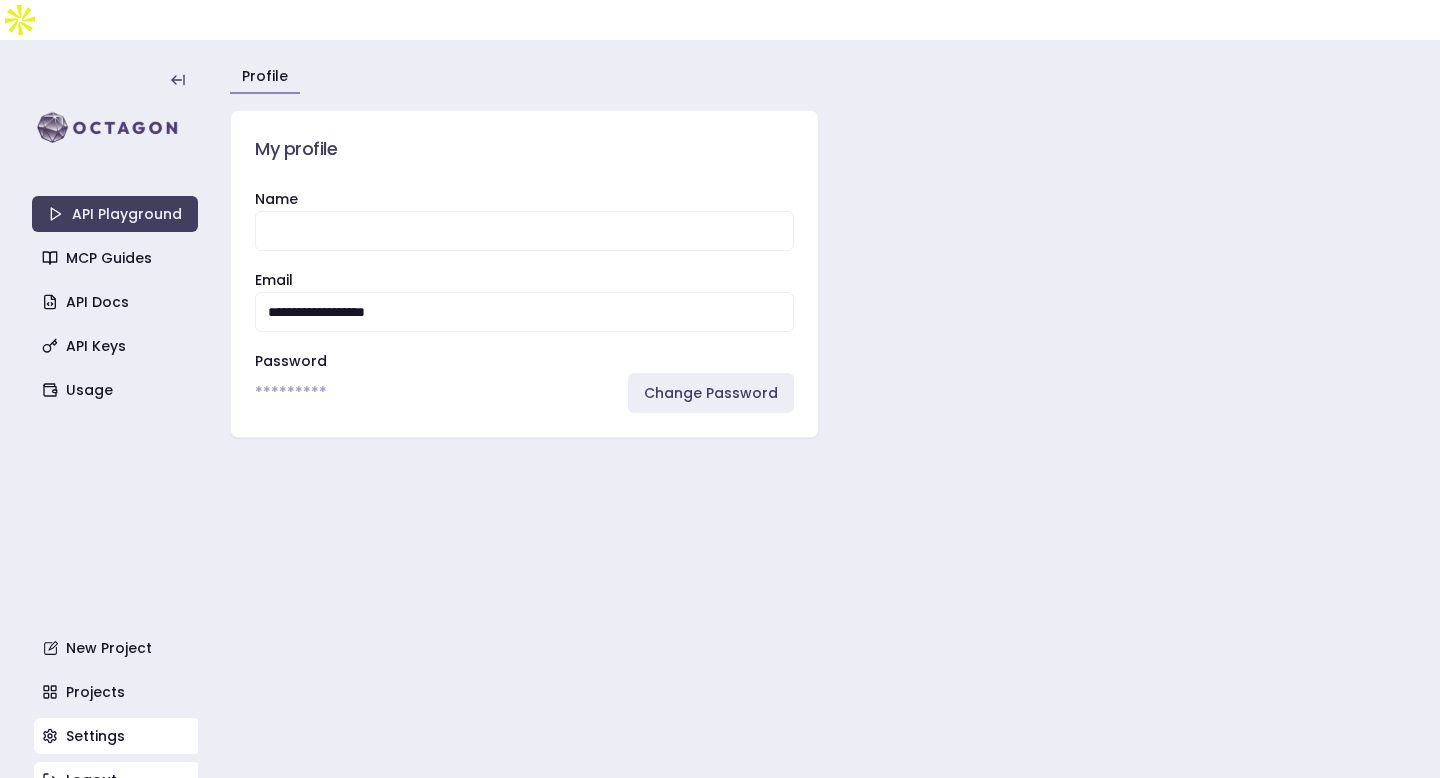 click on "Logout" at bounding box center (117, 780) 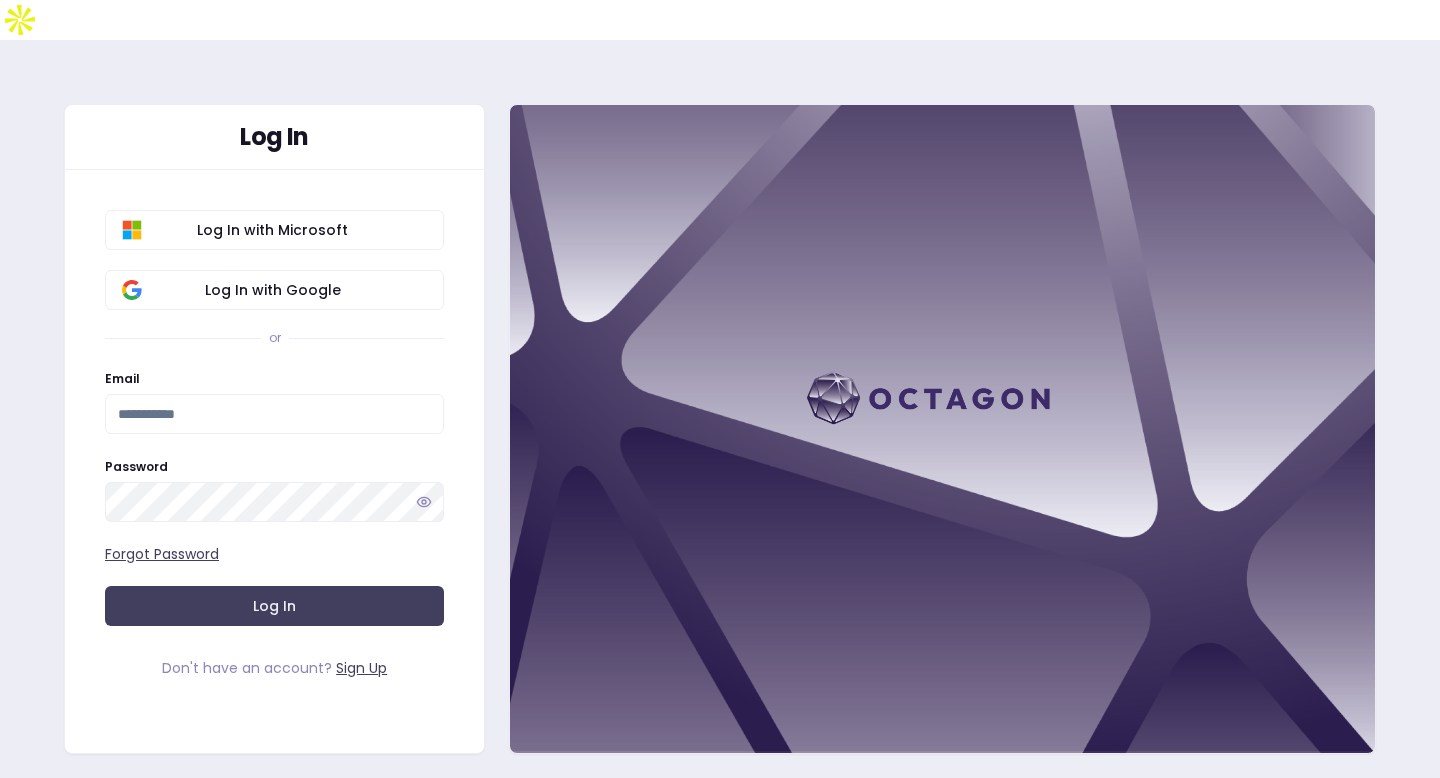 click on "Email" at bounding box center [274, 414] 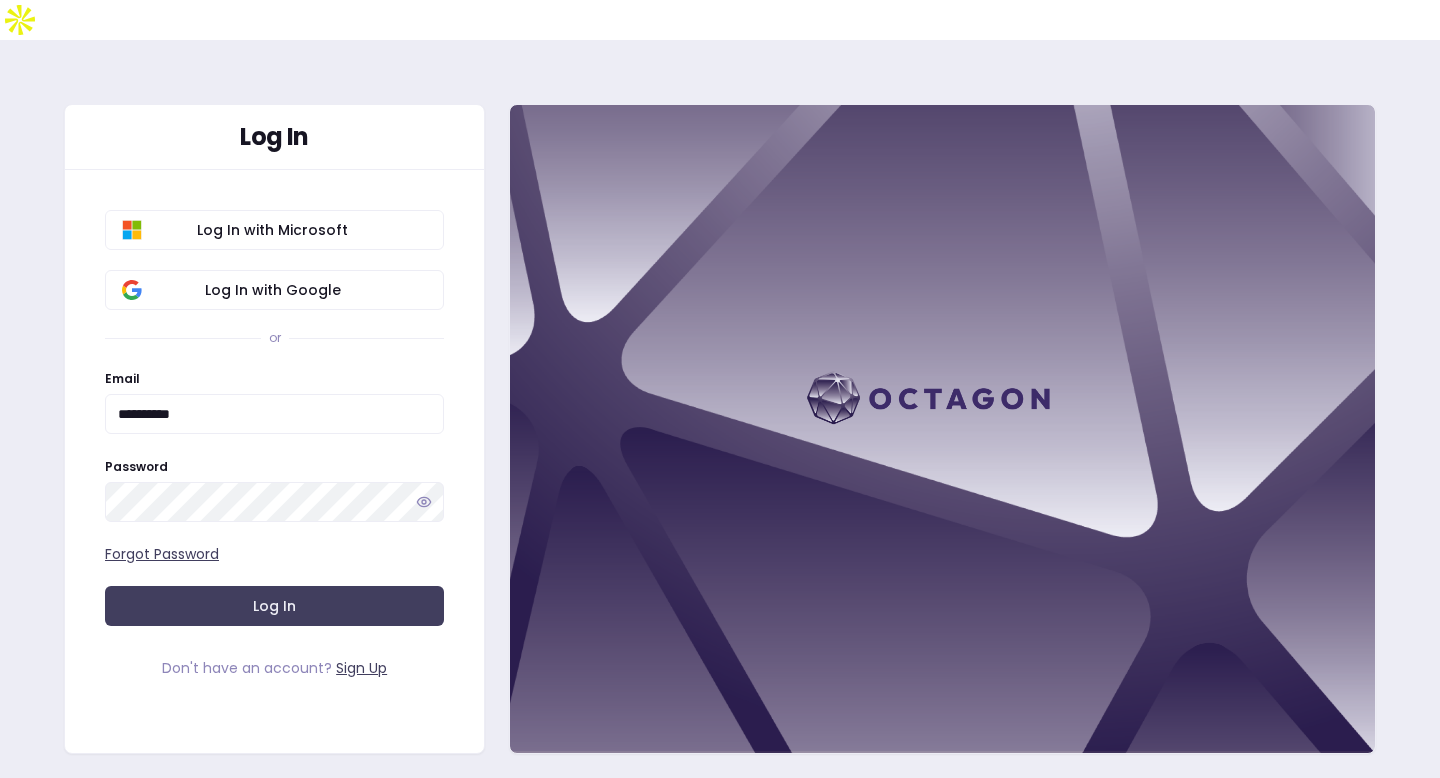 type on "**********" 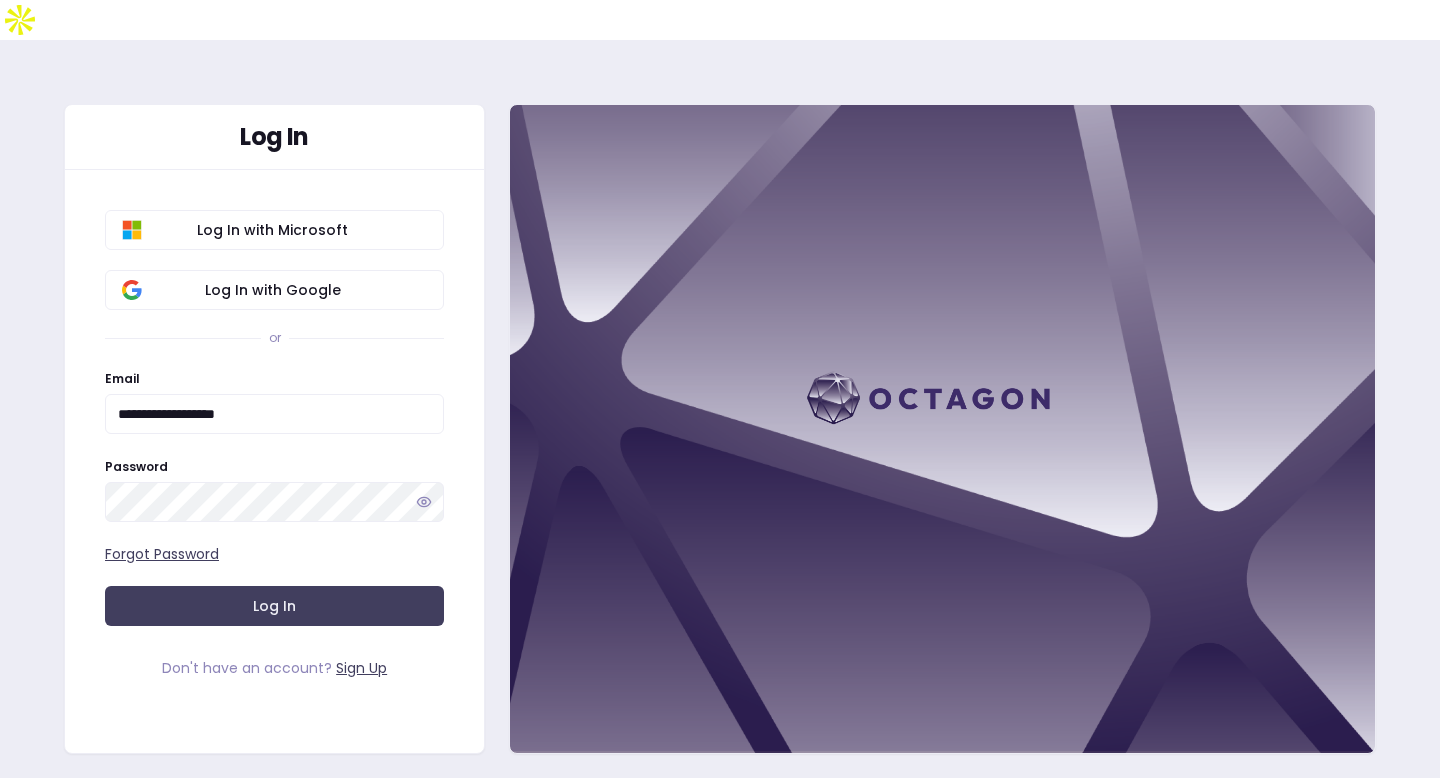 click on "Log In" at bounding box center [274, 606] 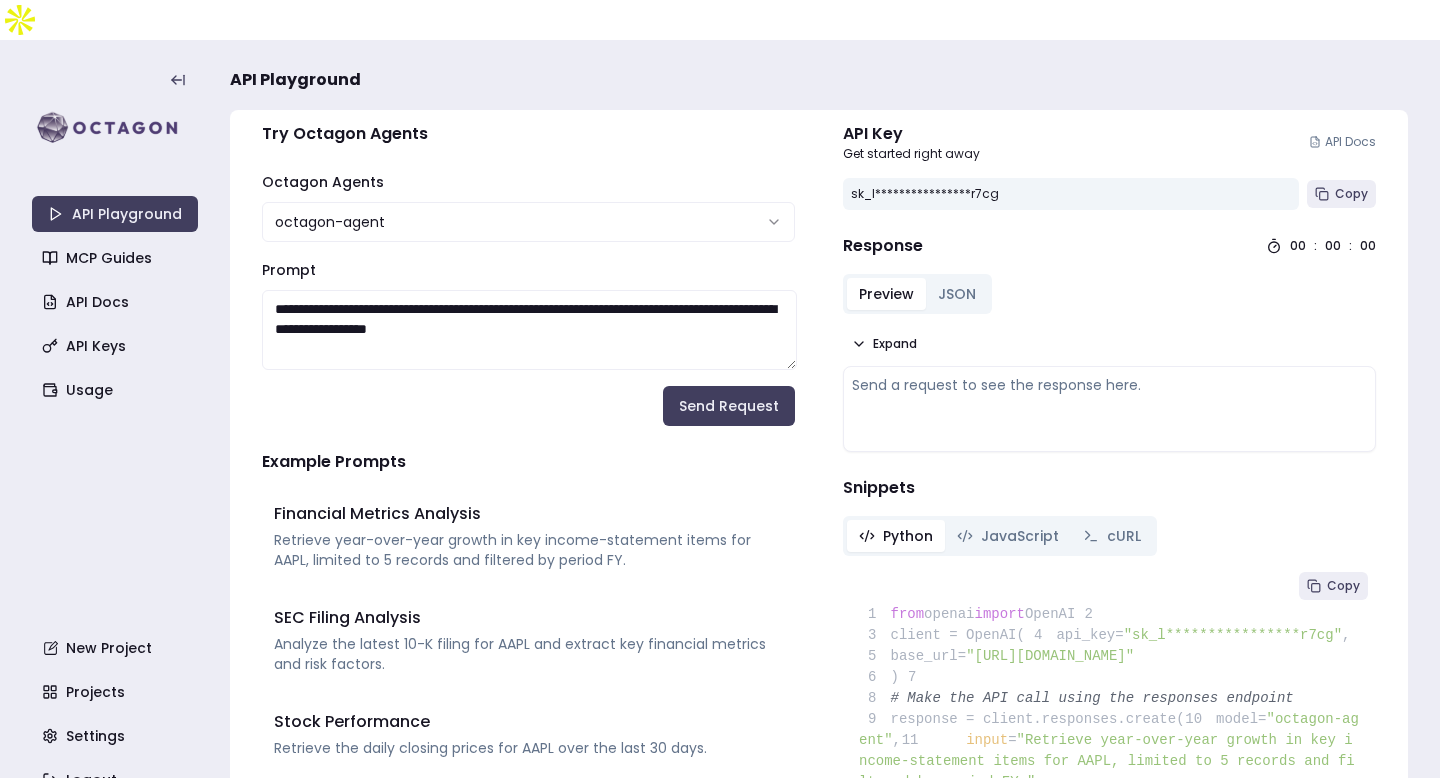 scroll, scrollTop: 0, scrollLeft: 0, axis: both 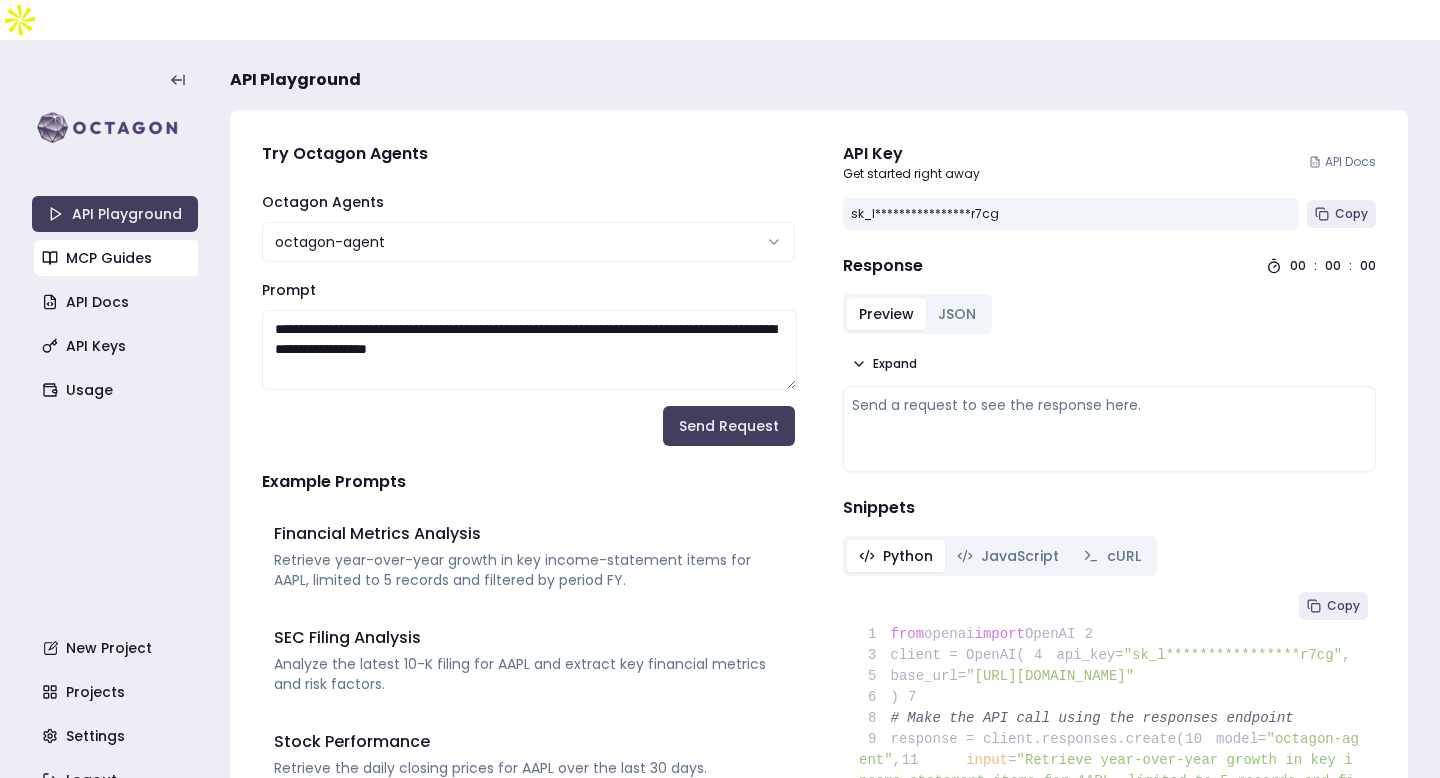 click on "MCP Guides" at bounding box center [117, 258] 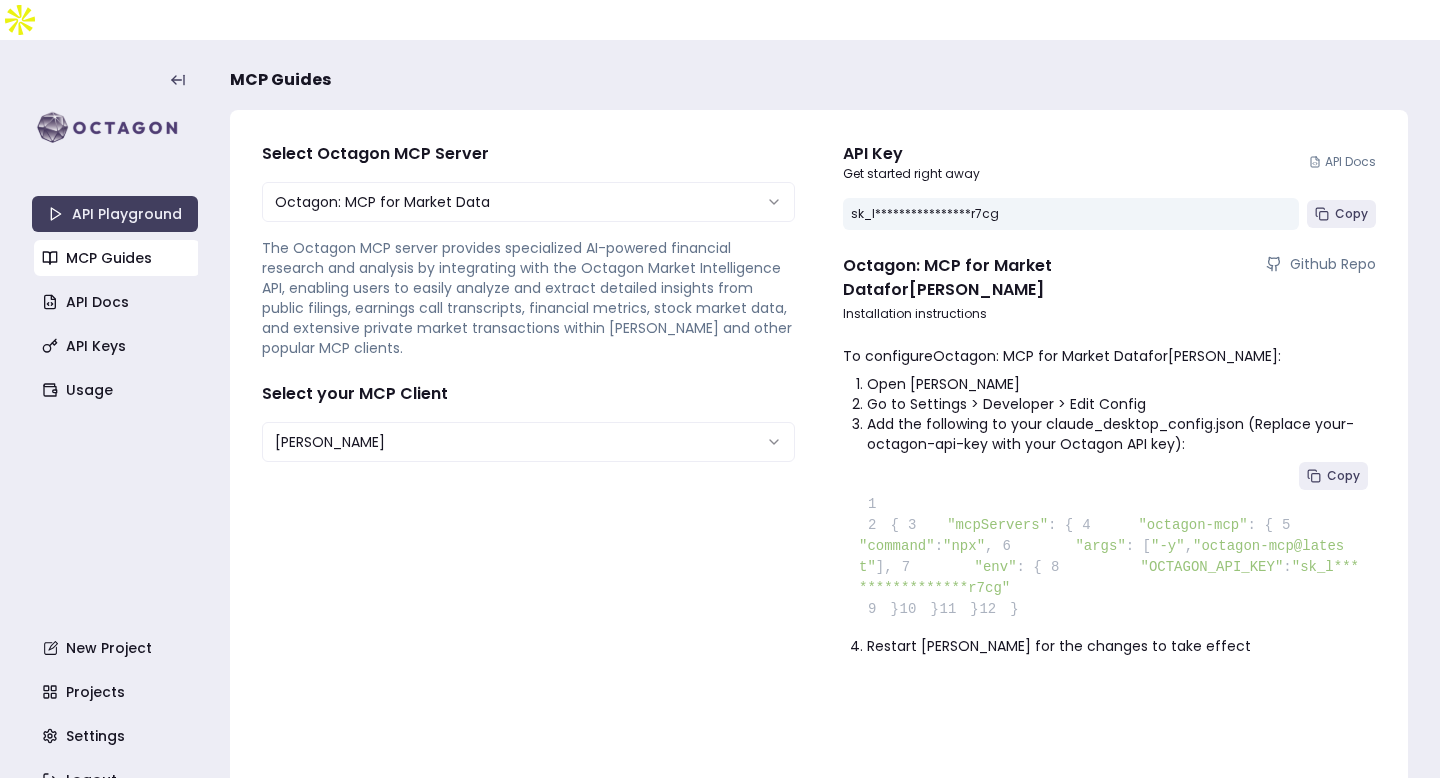 click on "**********" at bounding box center (720, 409) 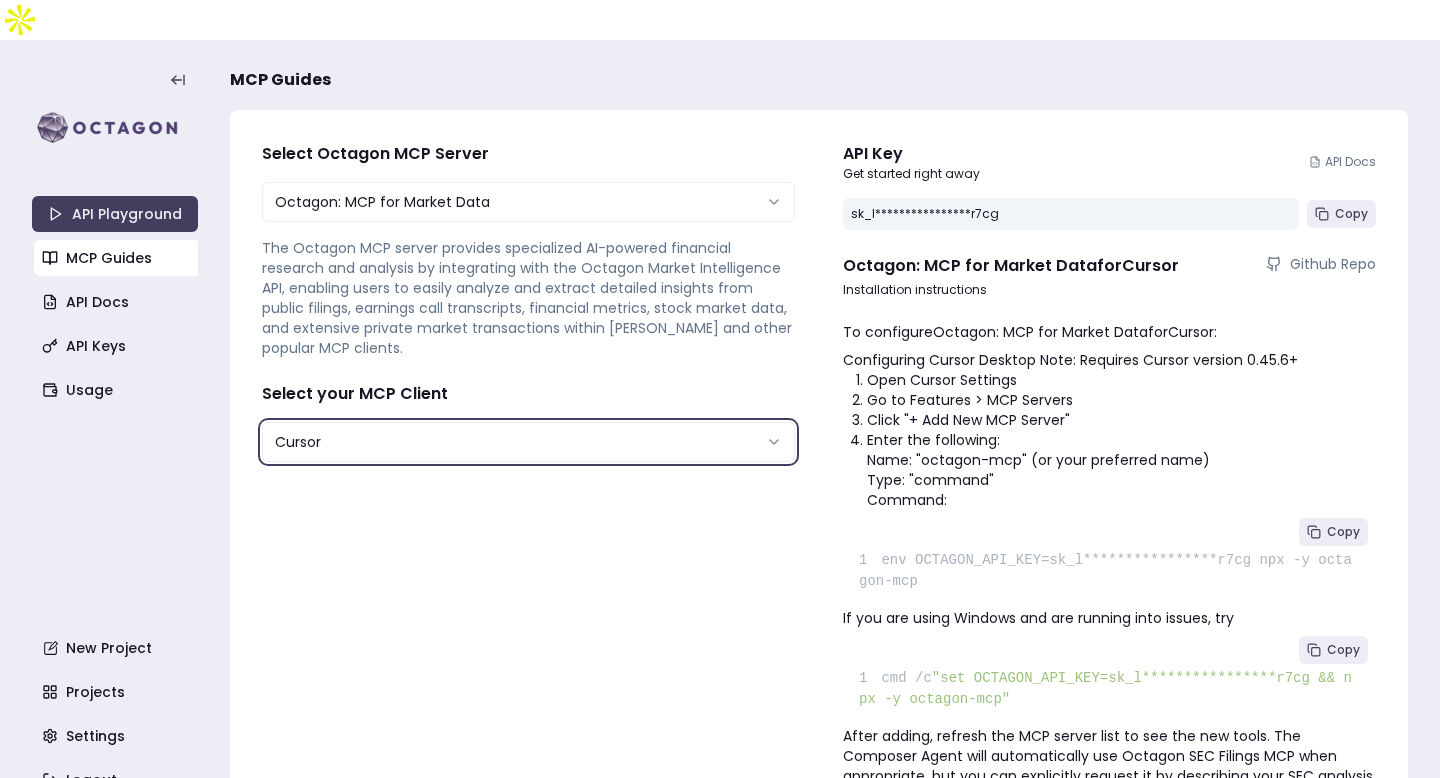 scroll, scrollTop: 60, scrollLeft: 0, axis: vertical 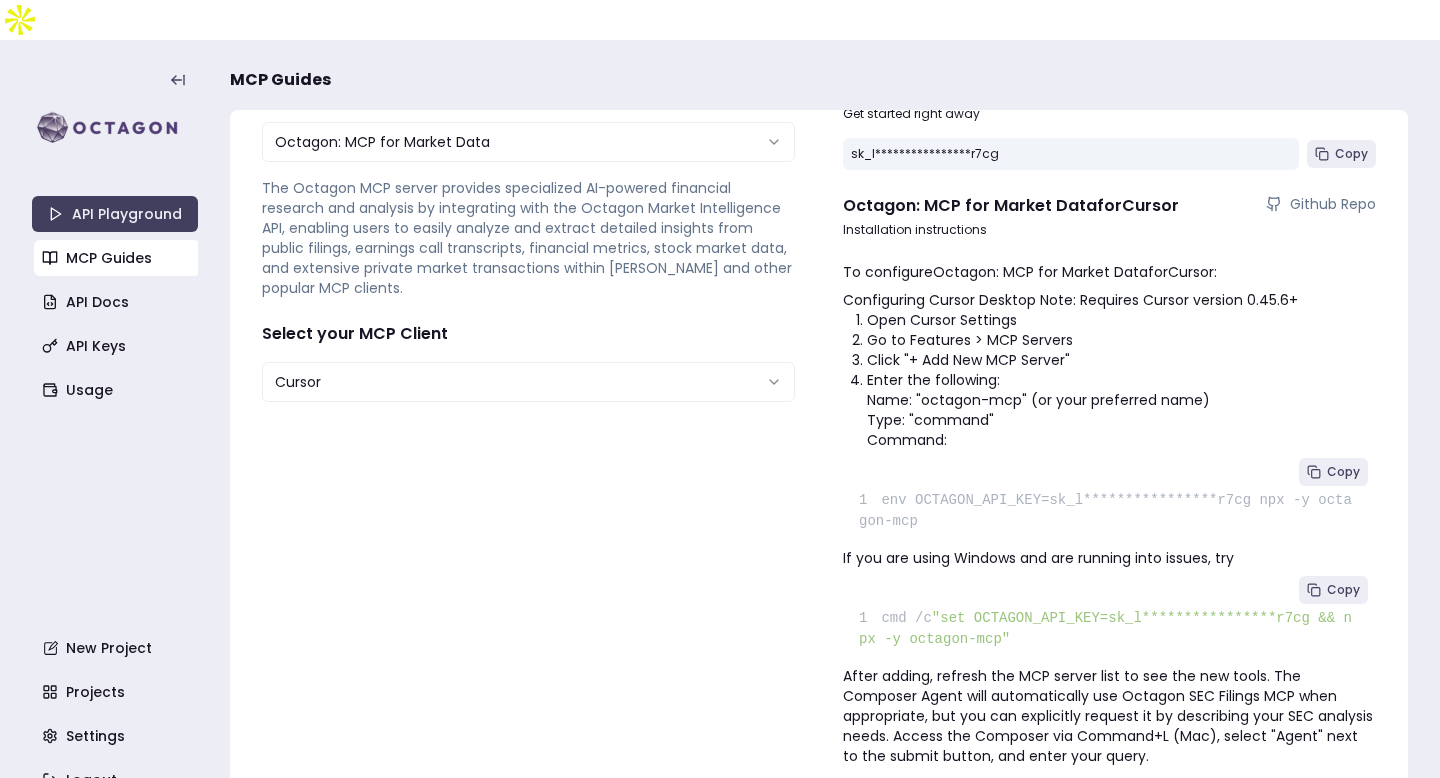 click on "**********" at bounding box center [720, 409] 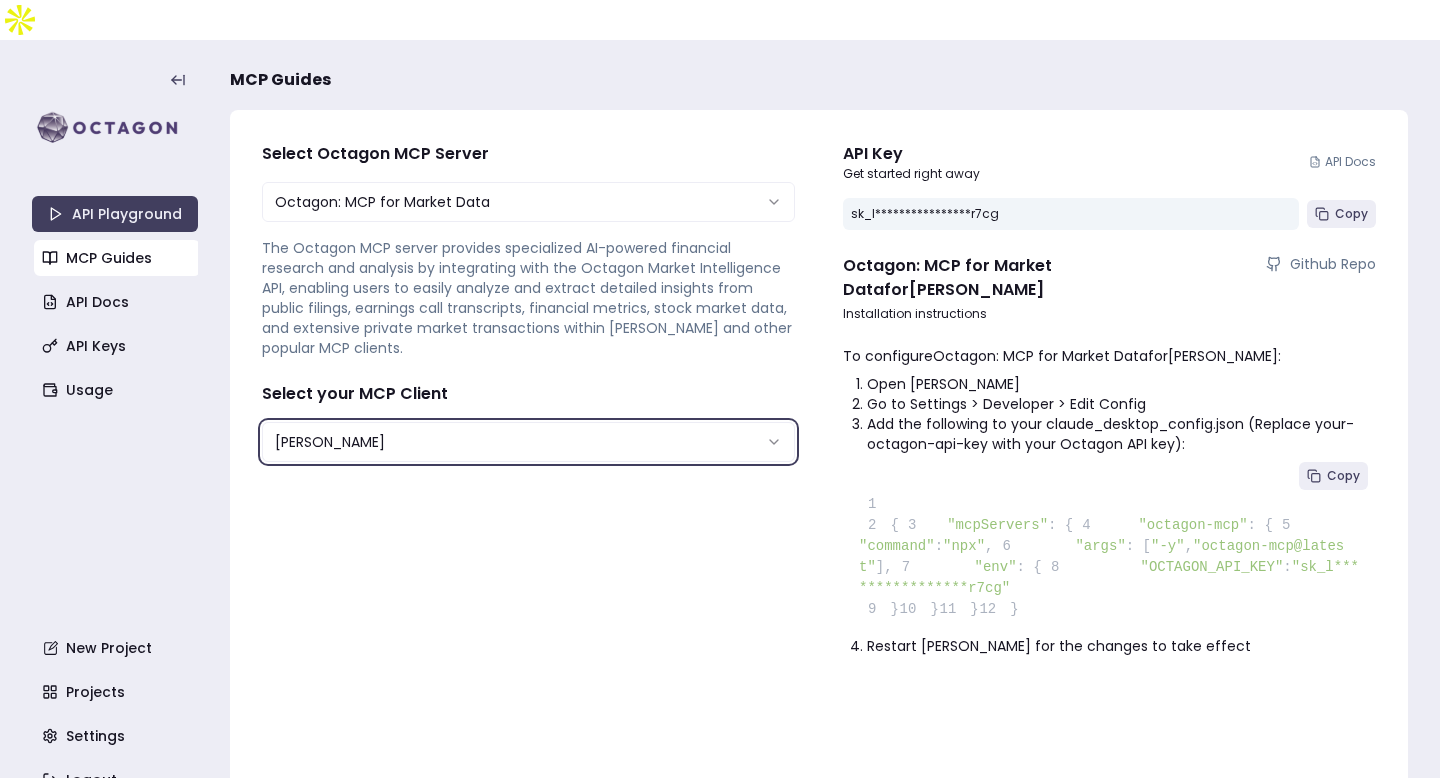scroll, scrollTop: 0, scrollLeft: 0, axis: both 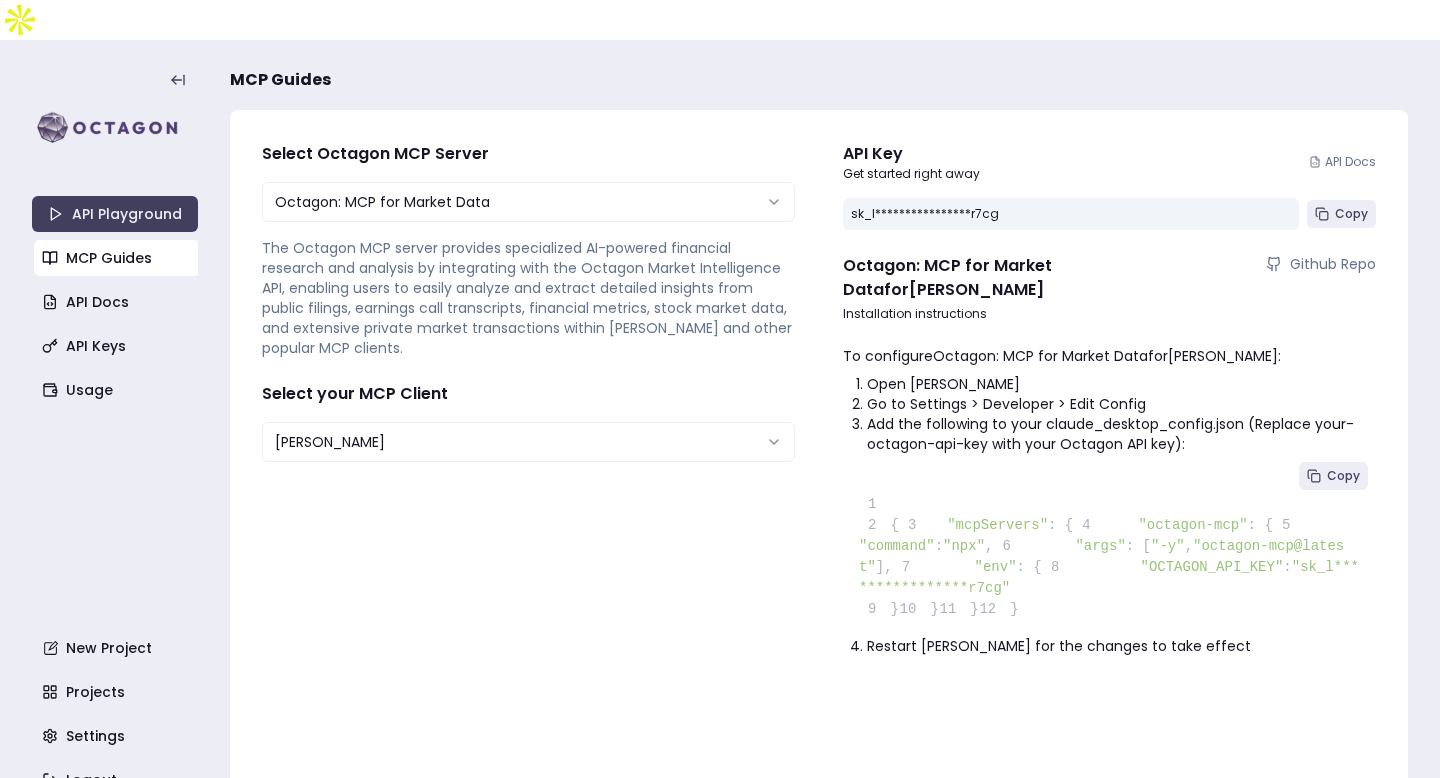 click on "**********" at bounding box center [720, 409] 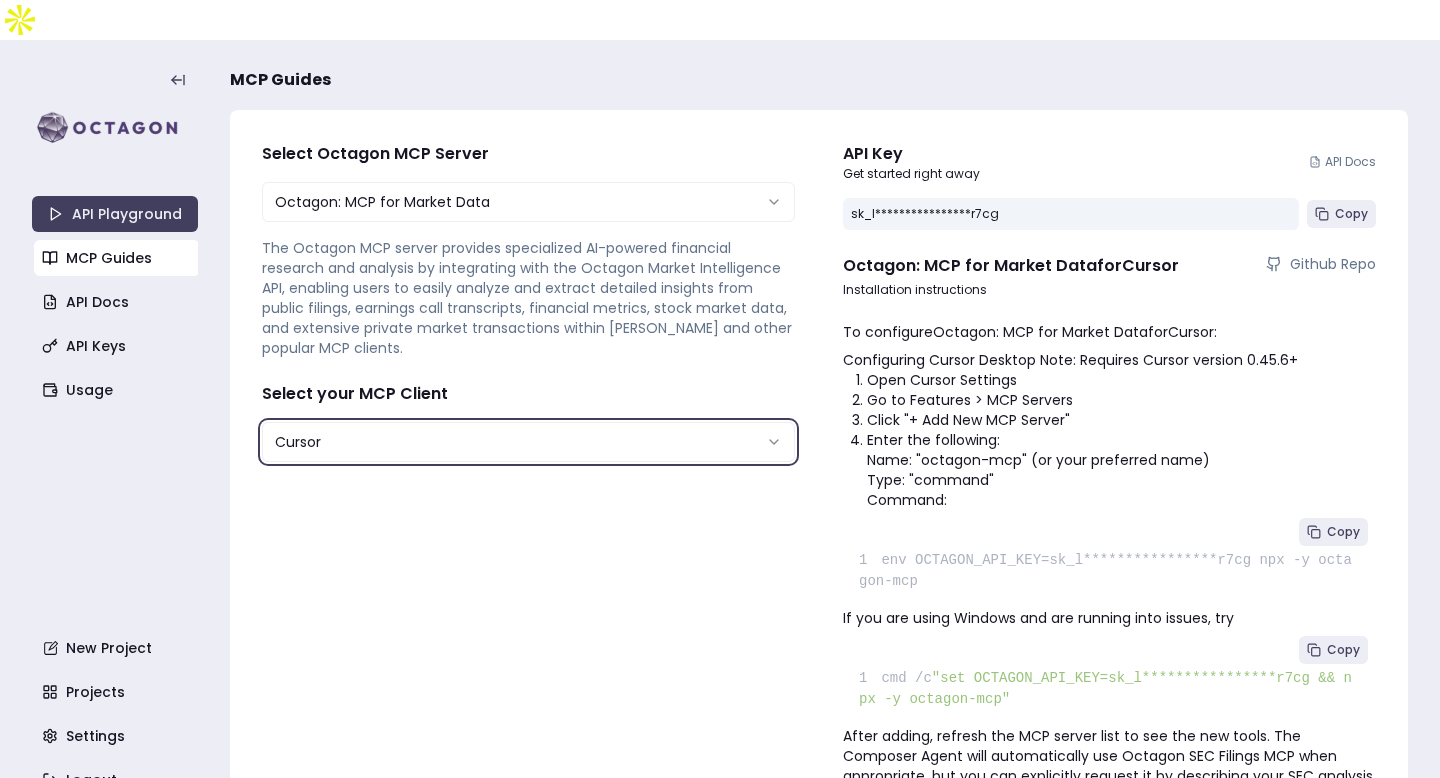 scroll, scrollTop: 60, scrollLeft: 0, axis: vertical 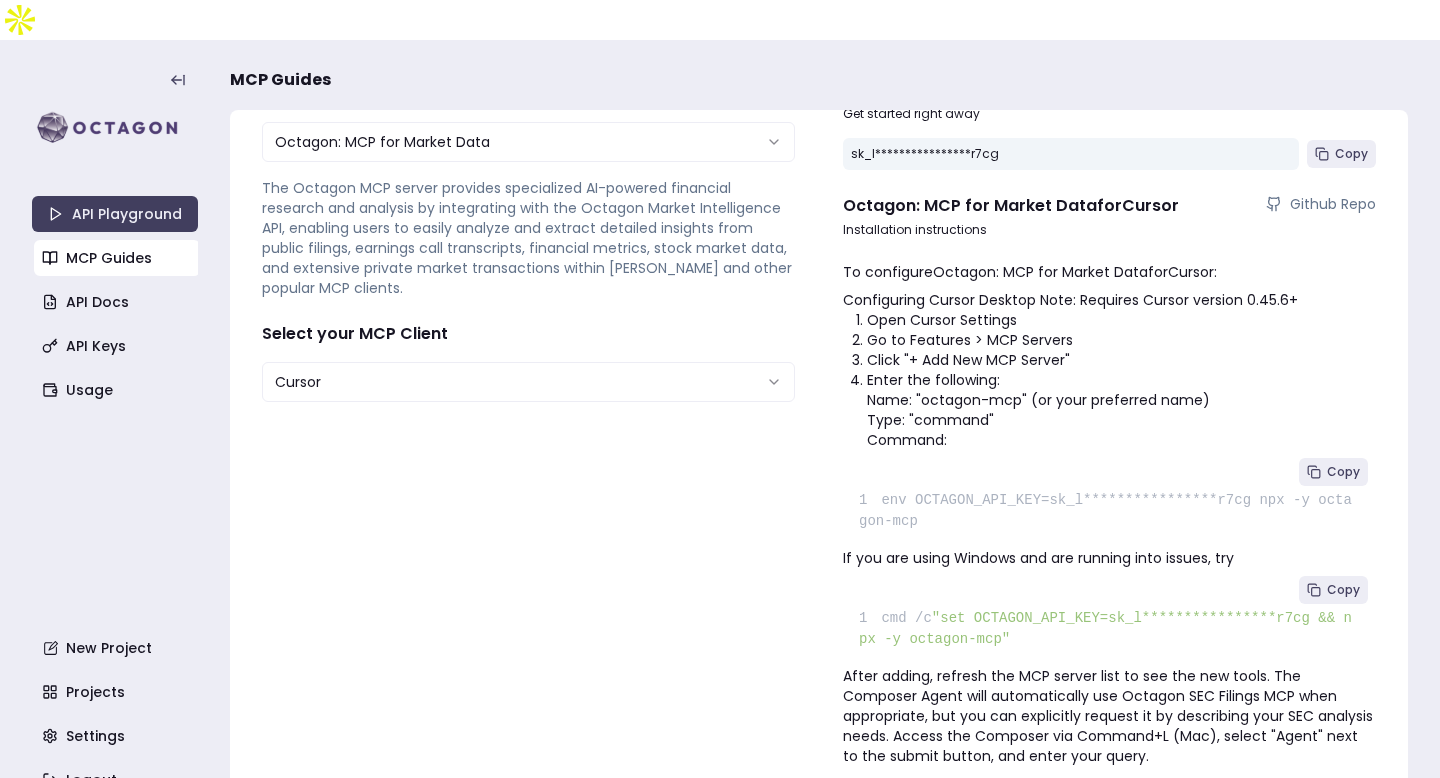 click on "**********" at bounding box center [720, 409] 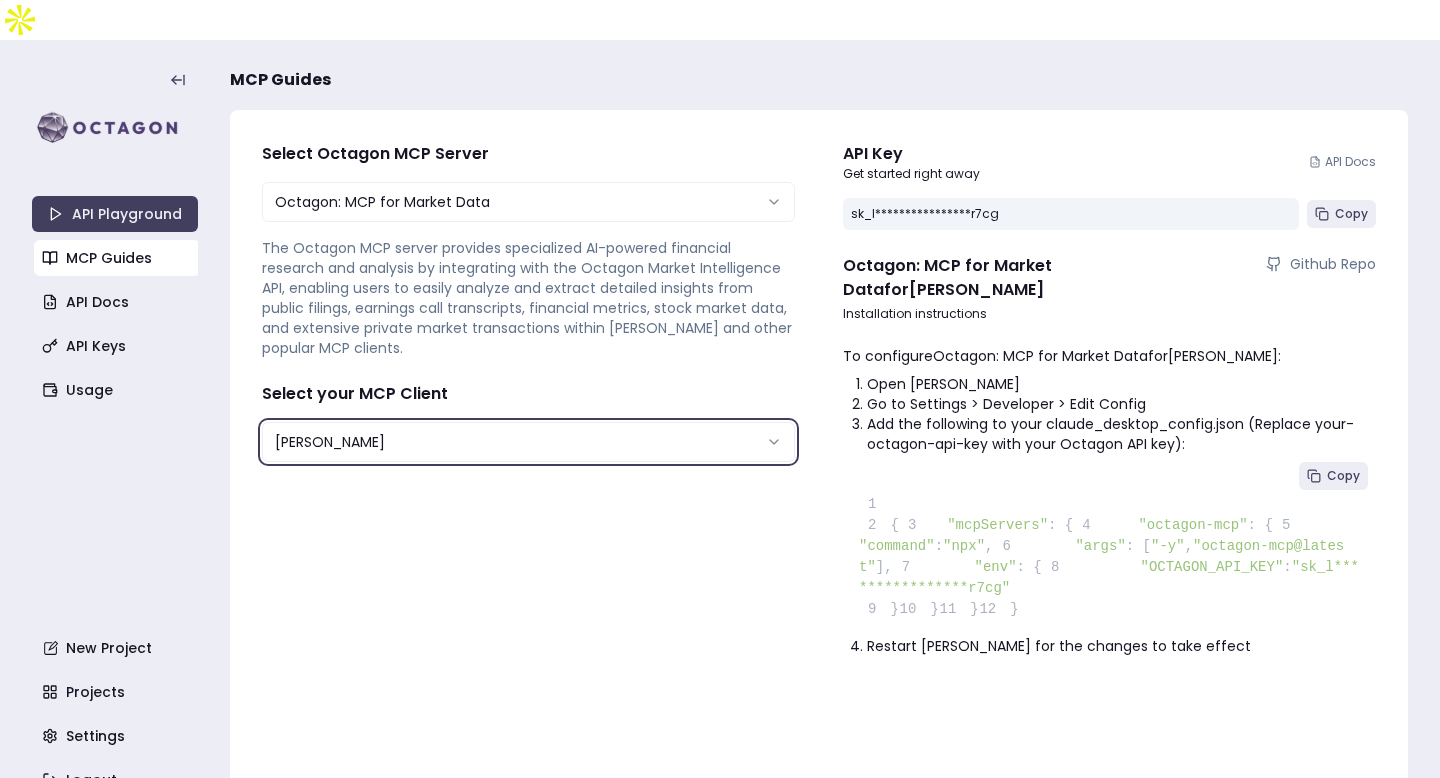 scroll, scrollTop: 0, scrollLeft: 0, axis: both 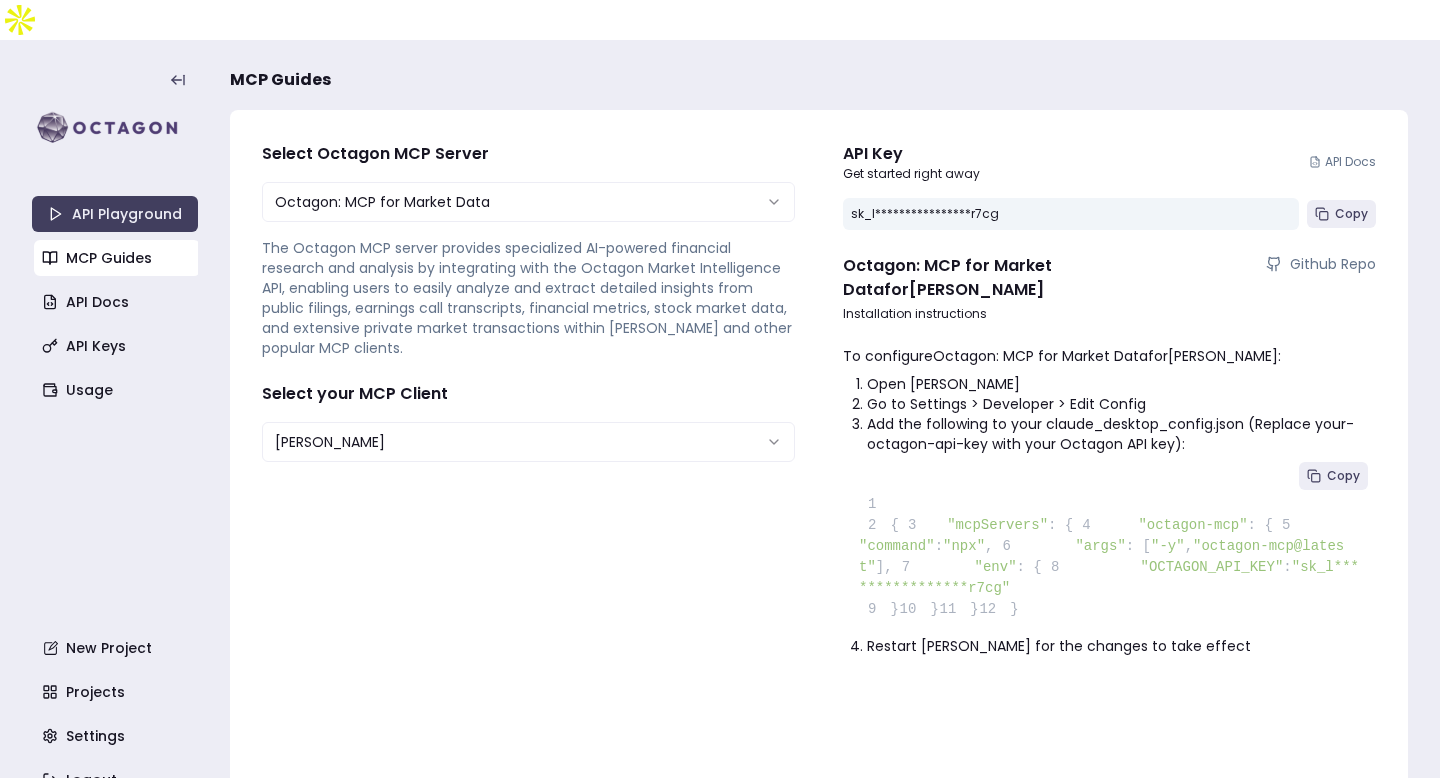 click on "**********" at bounding box center [720, 409] 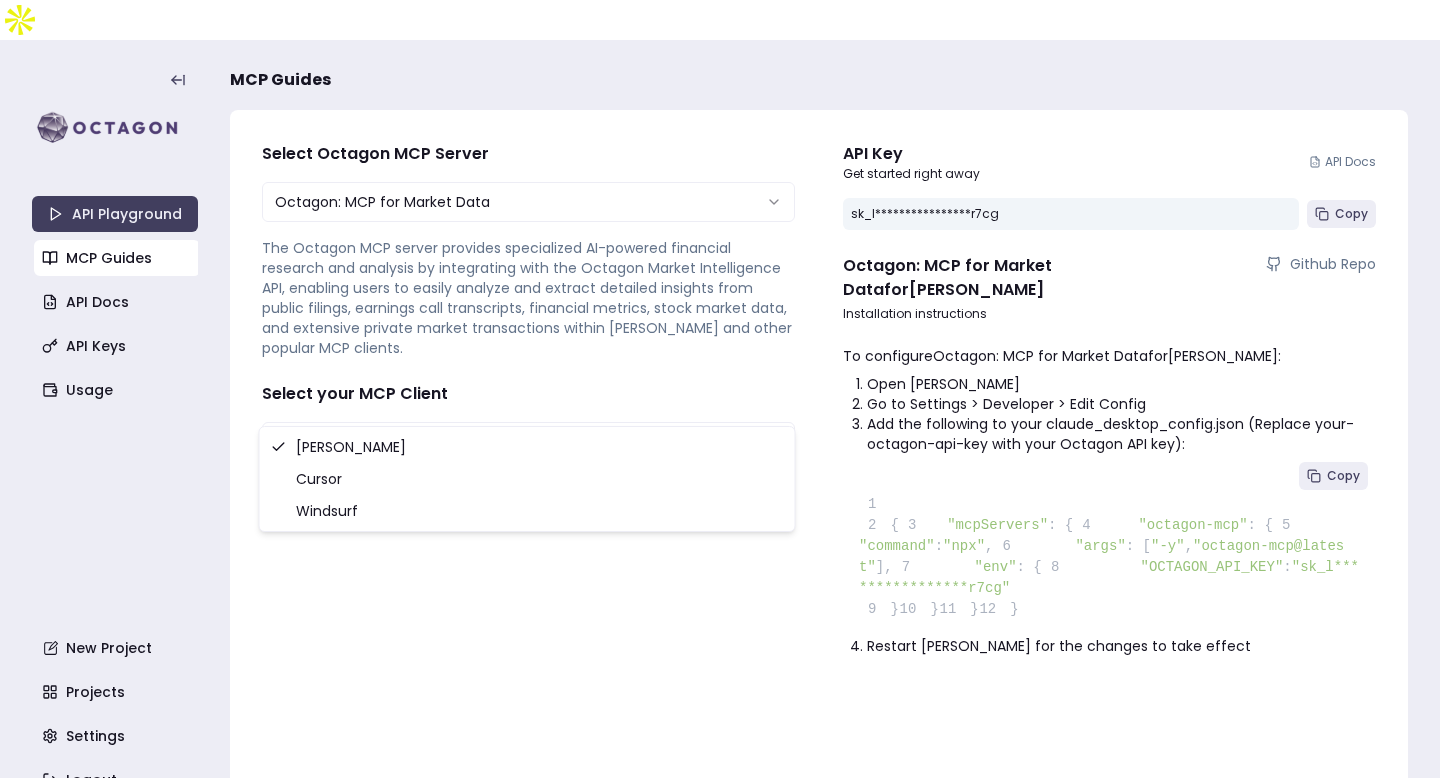 select on "******" 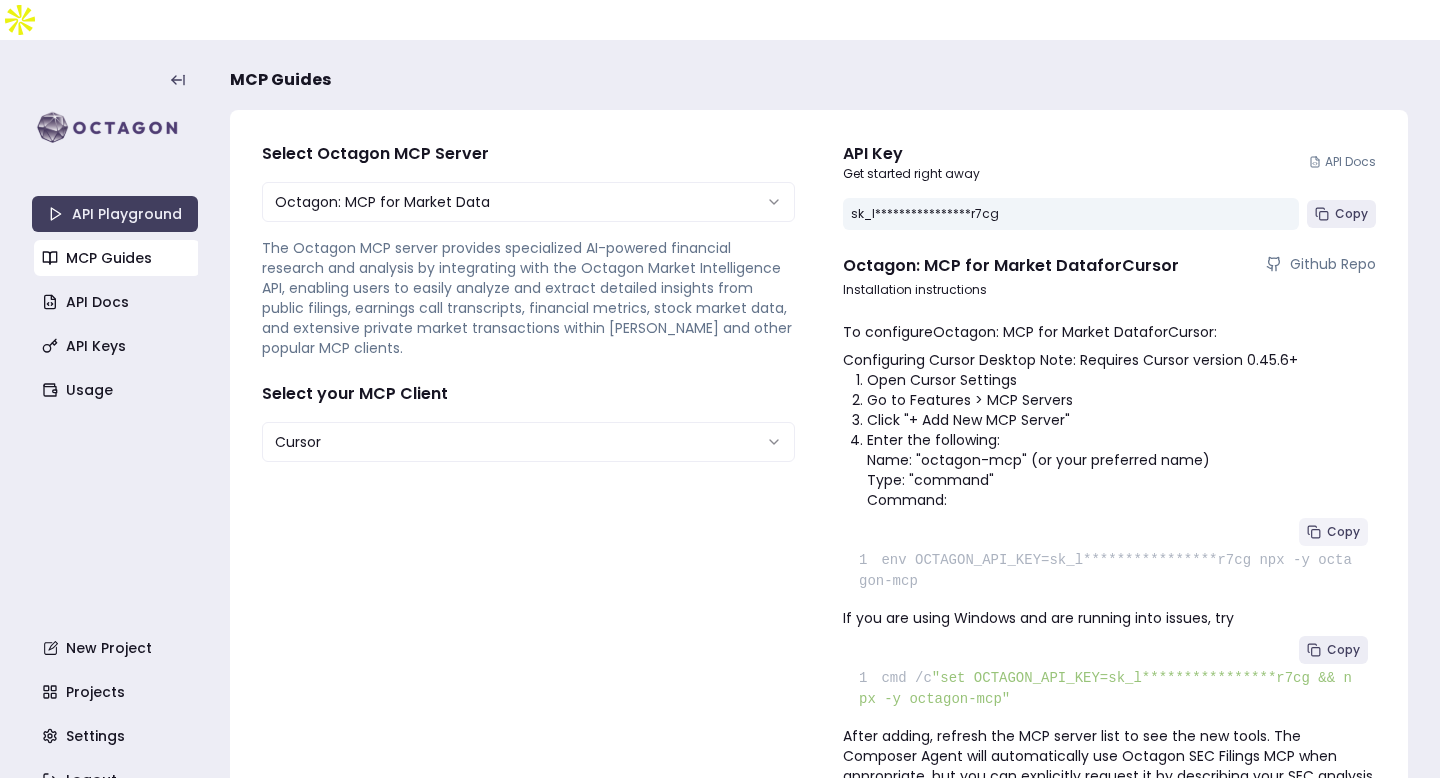 click on "Copy" at bounding box center [1343, 532] 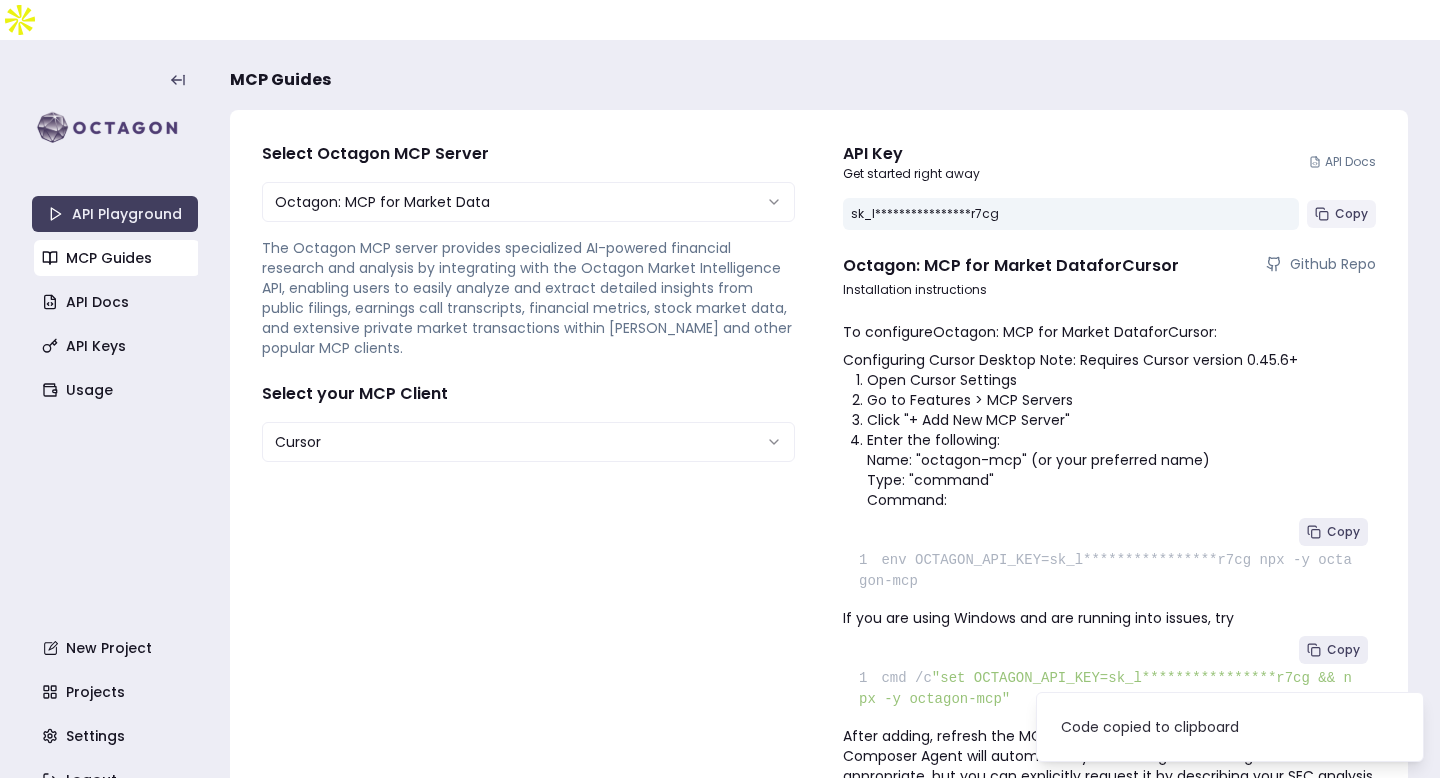 click on "Copy" at bounding box center [1341, 214] 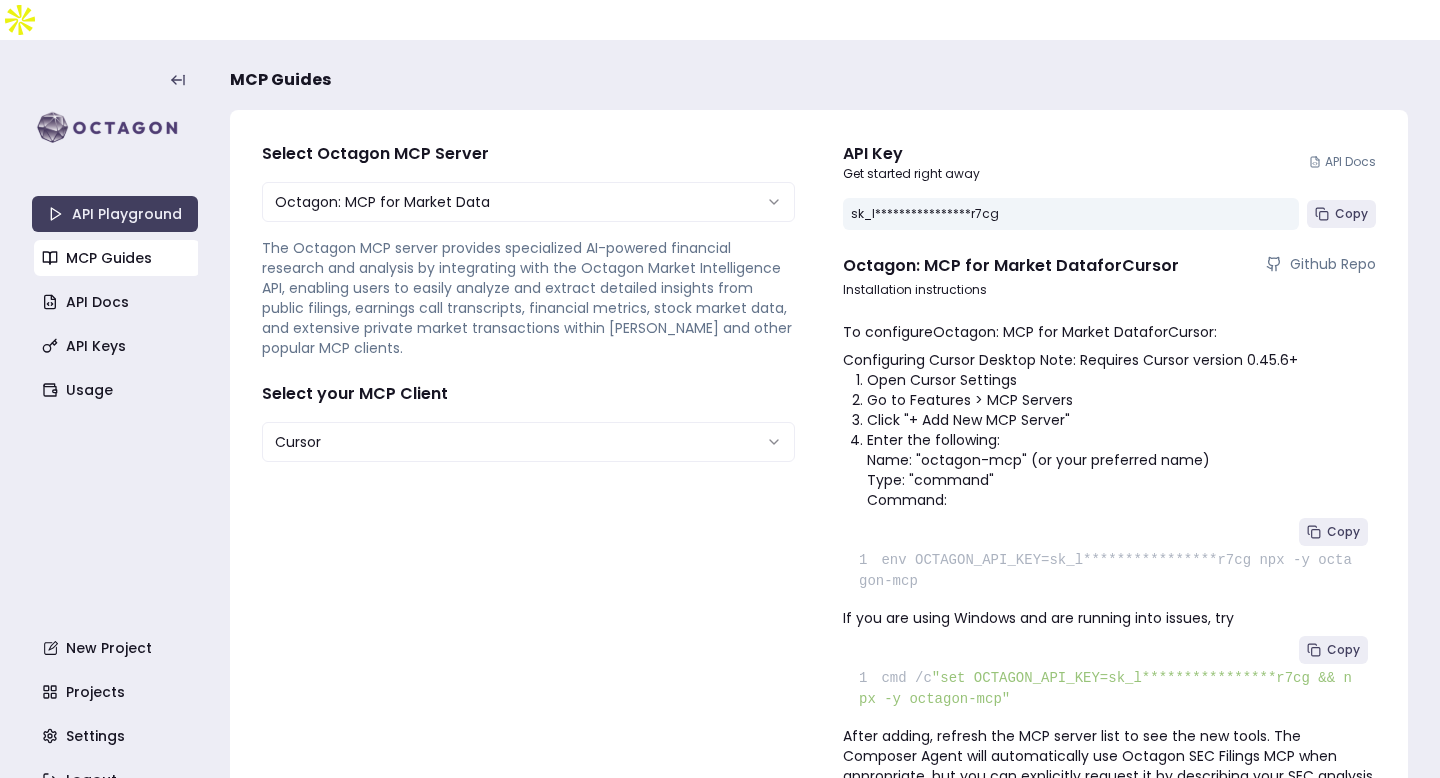 scroll, scrollTop: 60, scrollLeft: 0, axis: vertical 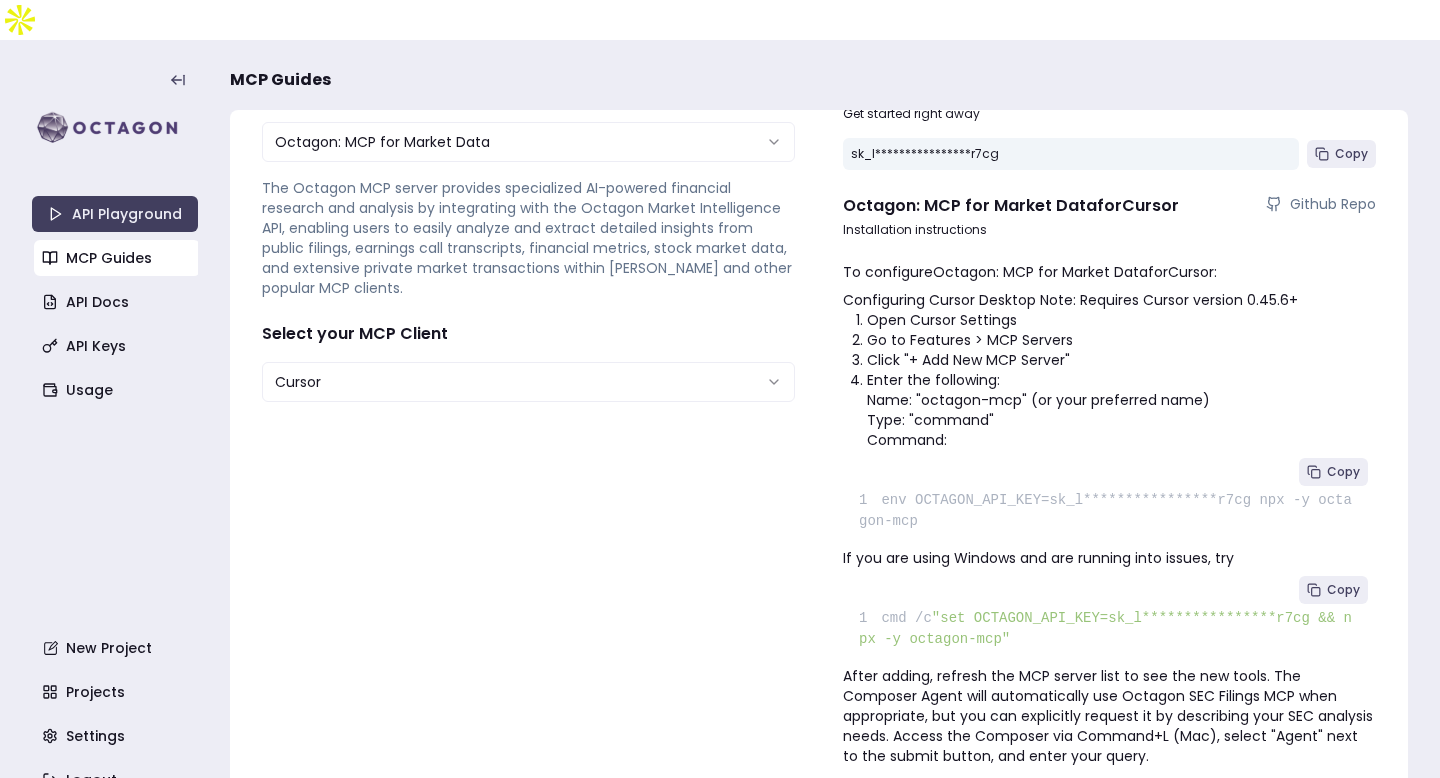 type 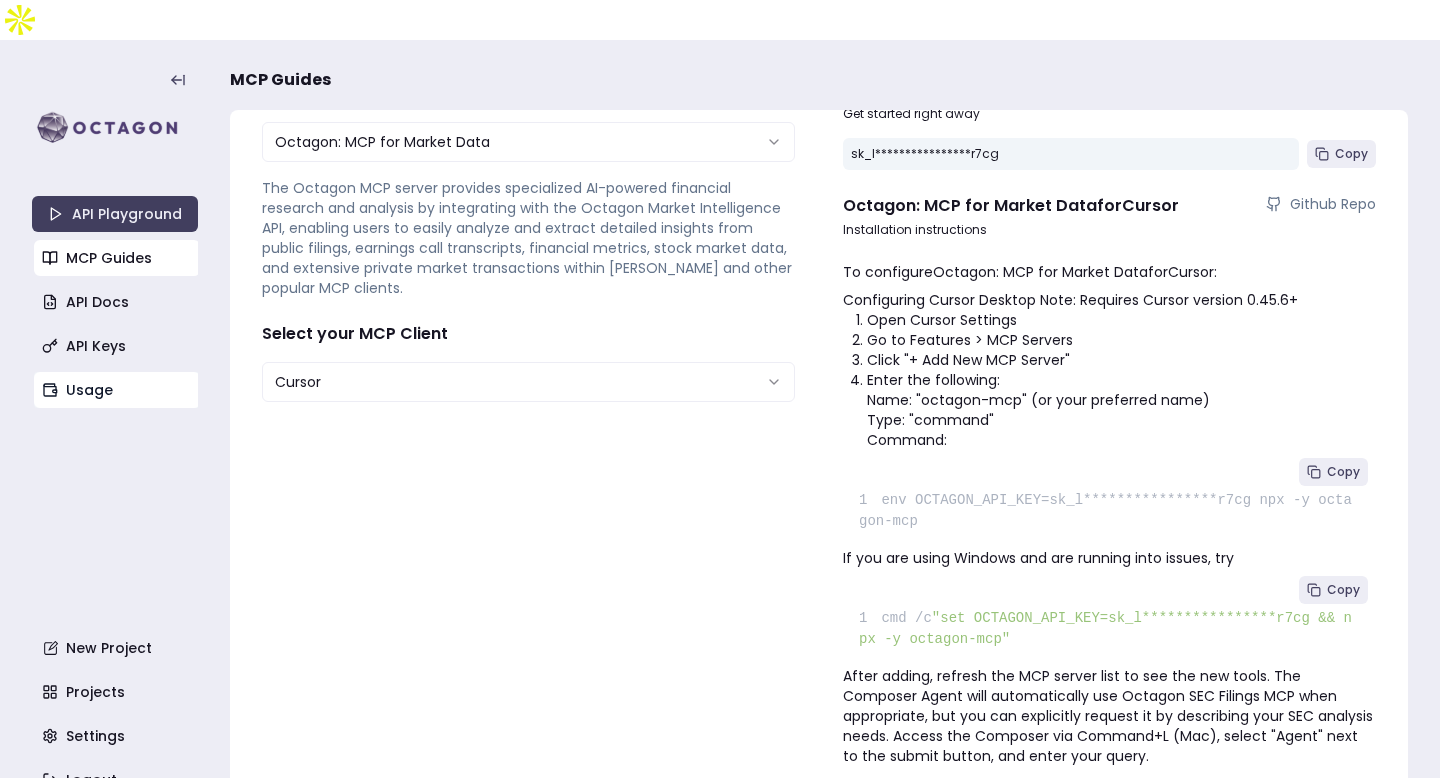 click on "Usage" at bounding box center [117, 390] 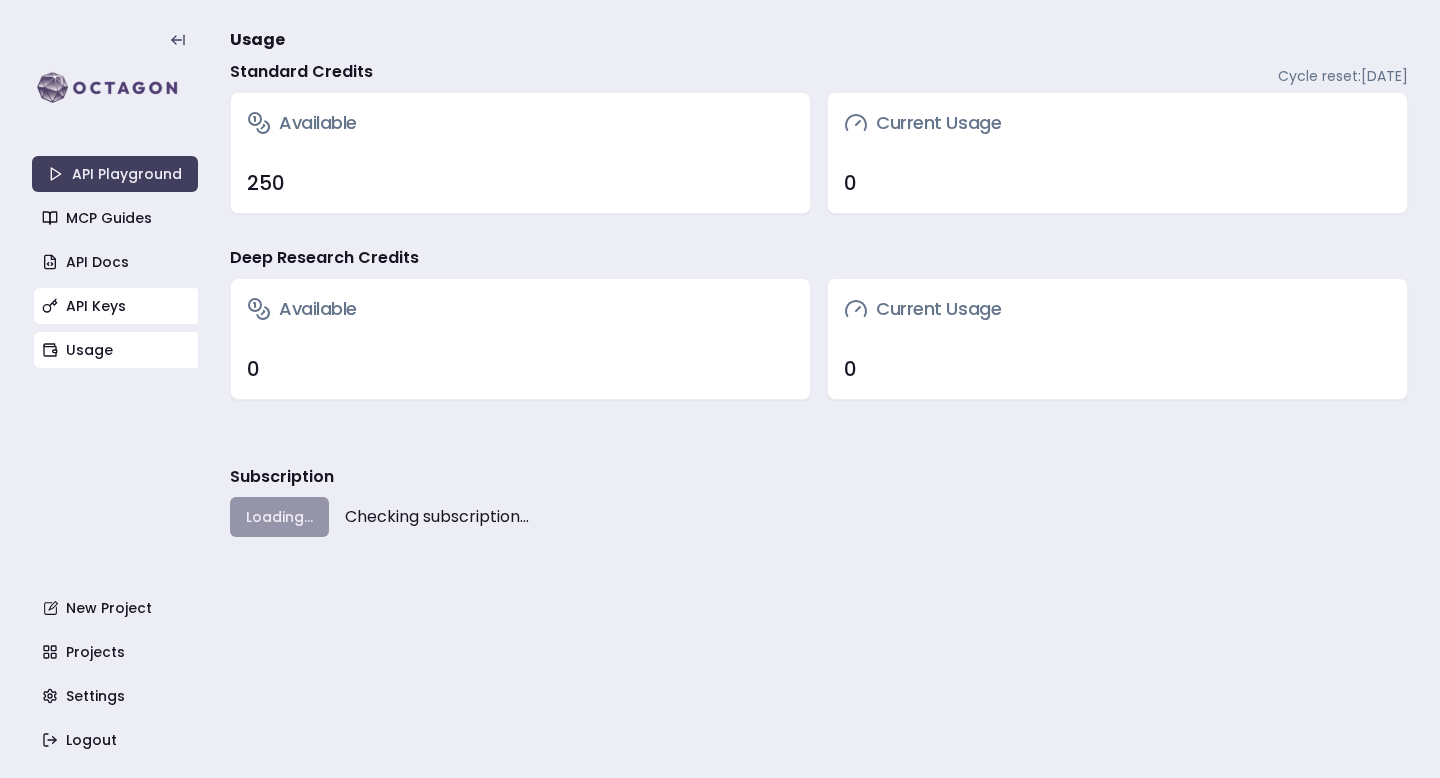 scroll, scrollTop: 0, scrollLeft: 0, axis: both 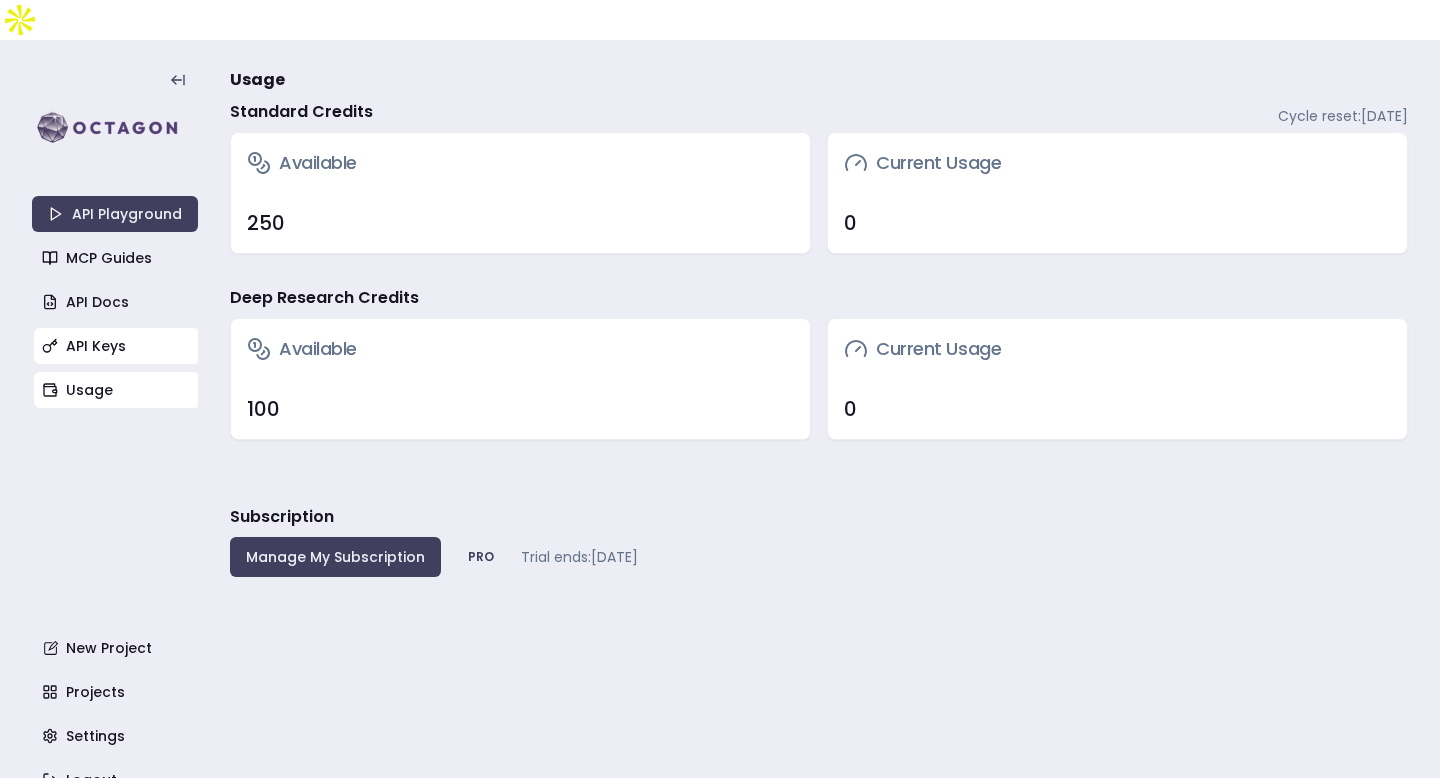 click on "API Keys" at bounding box center (117, 346) 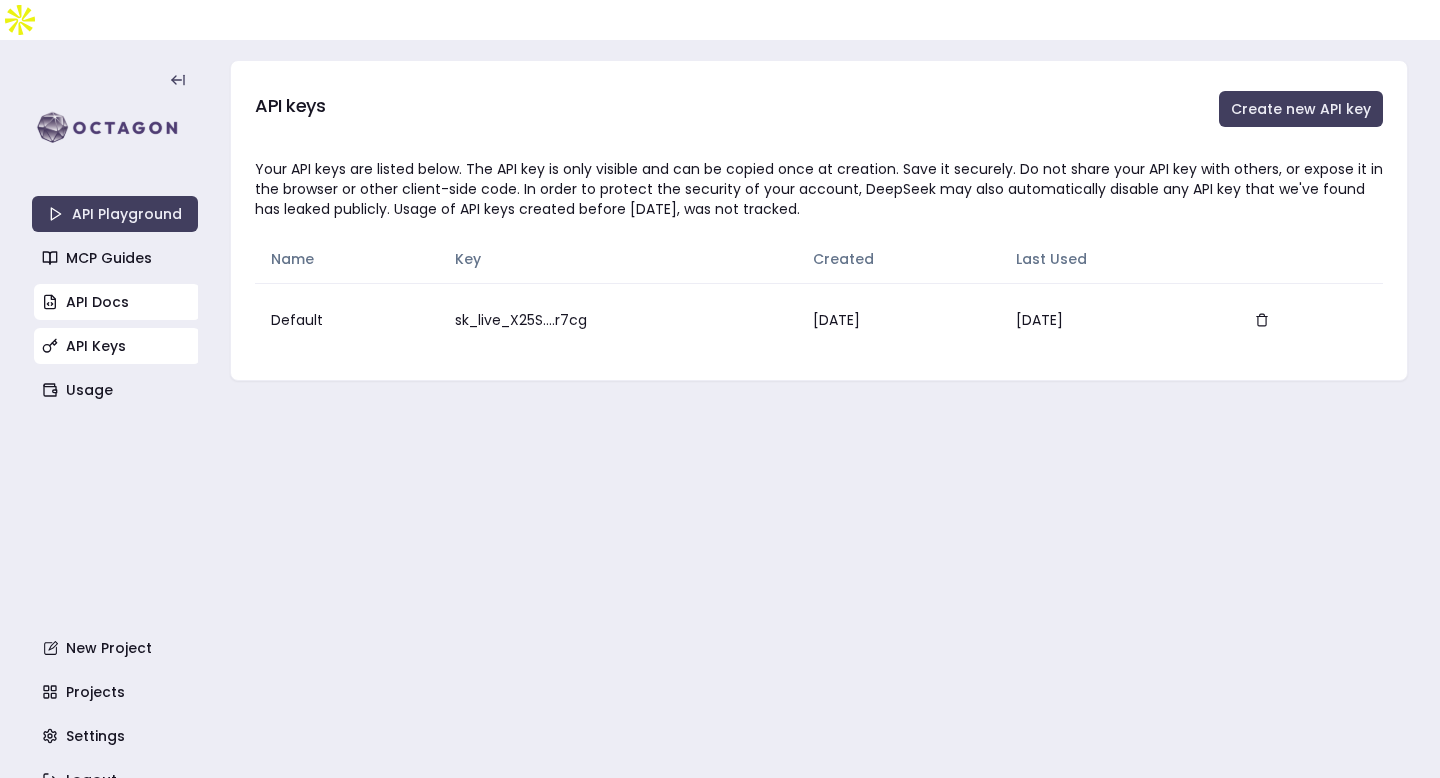 click on "API Docs" at bounding box center (117, 302) 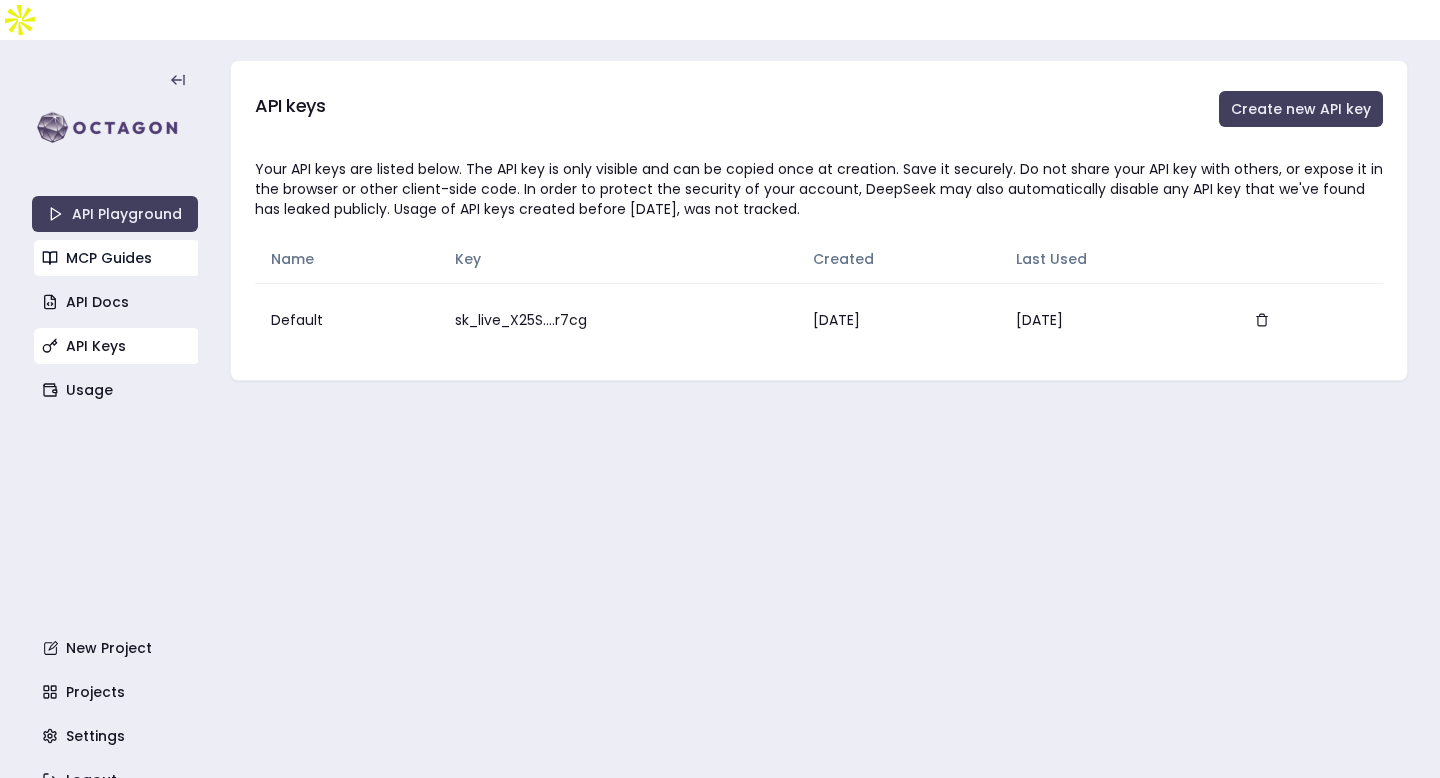click on "MCP Guides" at bounding box center (117, 258) 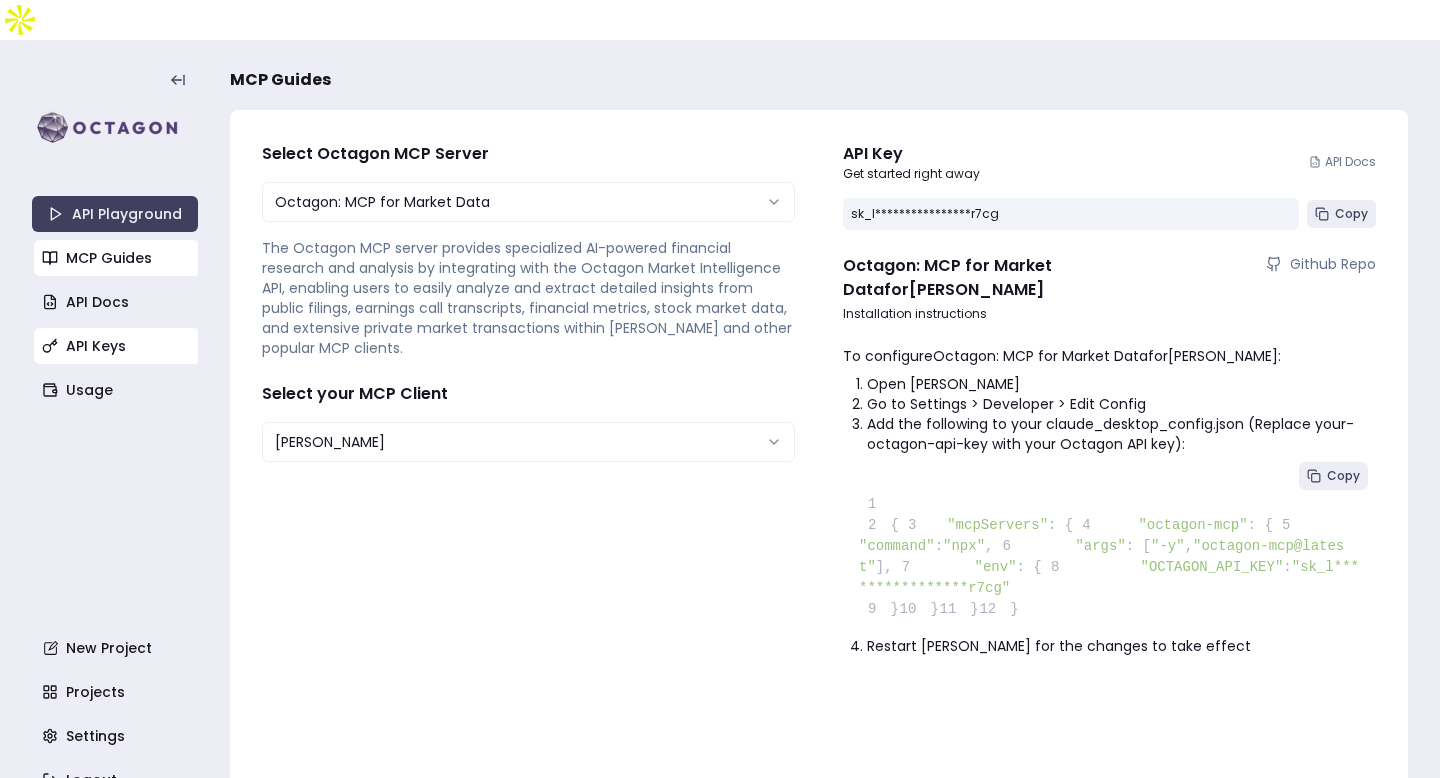 click on "API Keys" at bounding box center [117, 346] 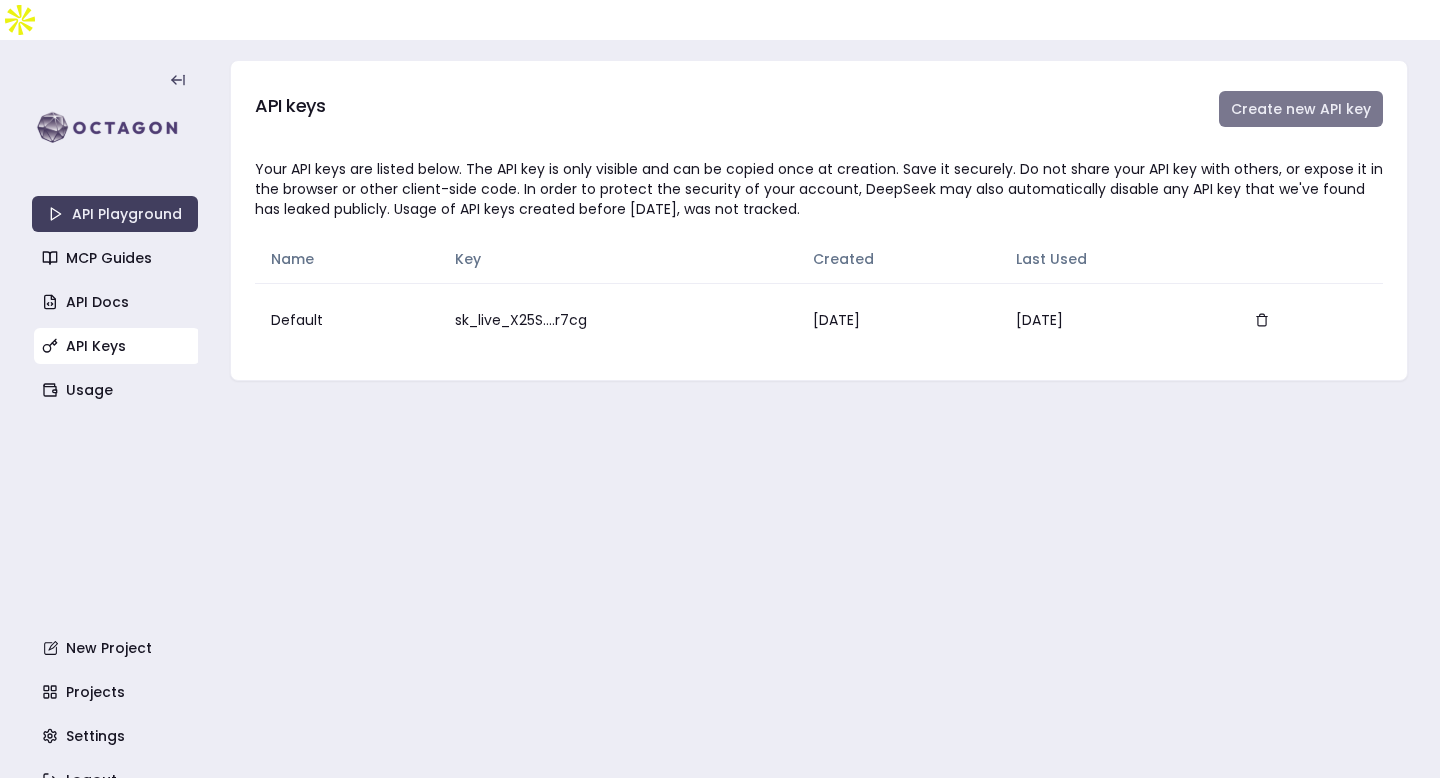 click on "Create new API key" at bounding box center [1301, 109] 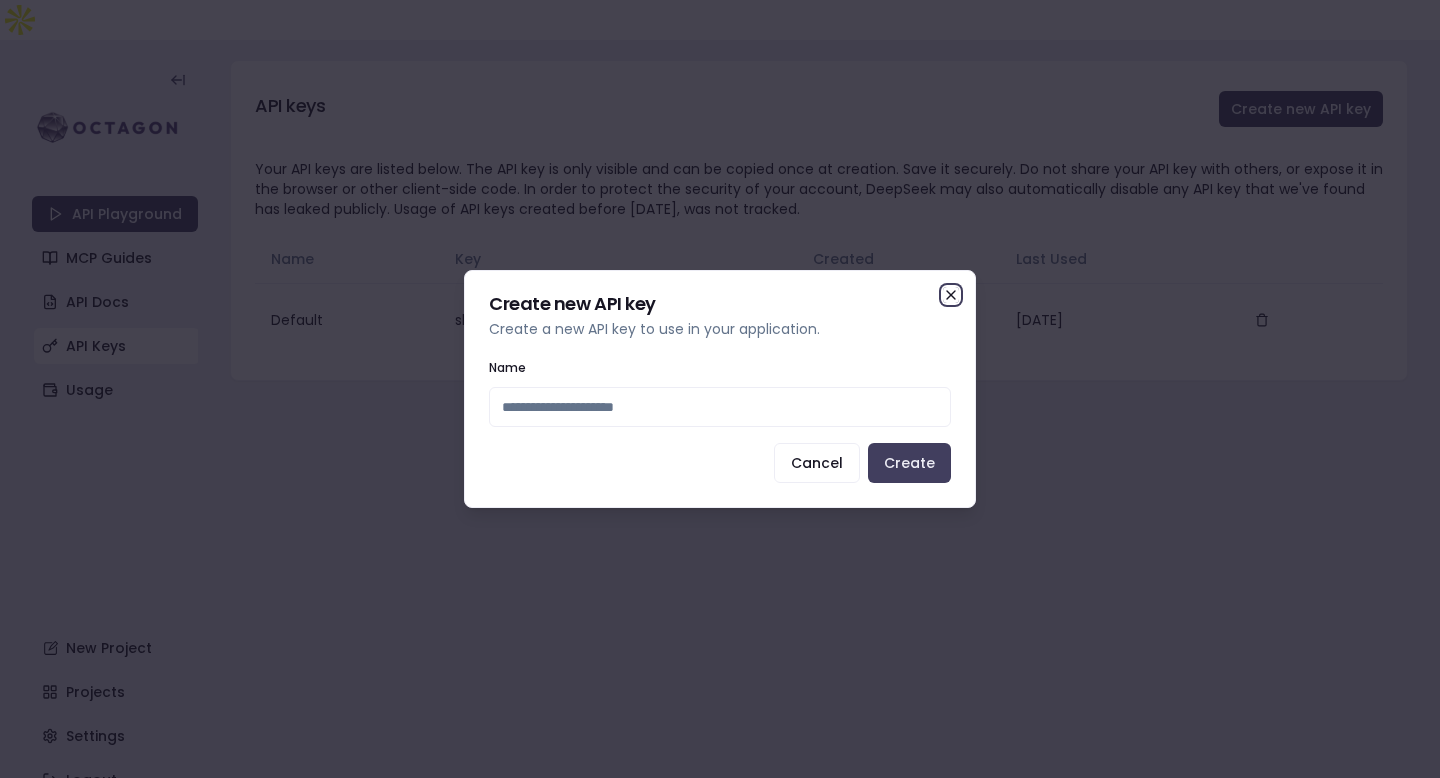 click 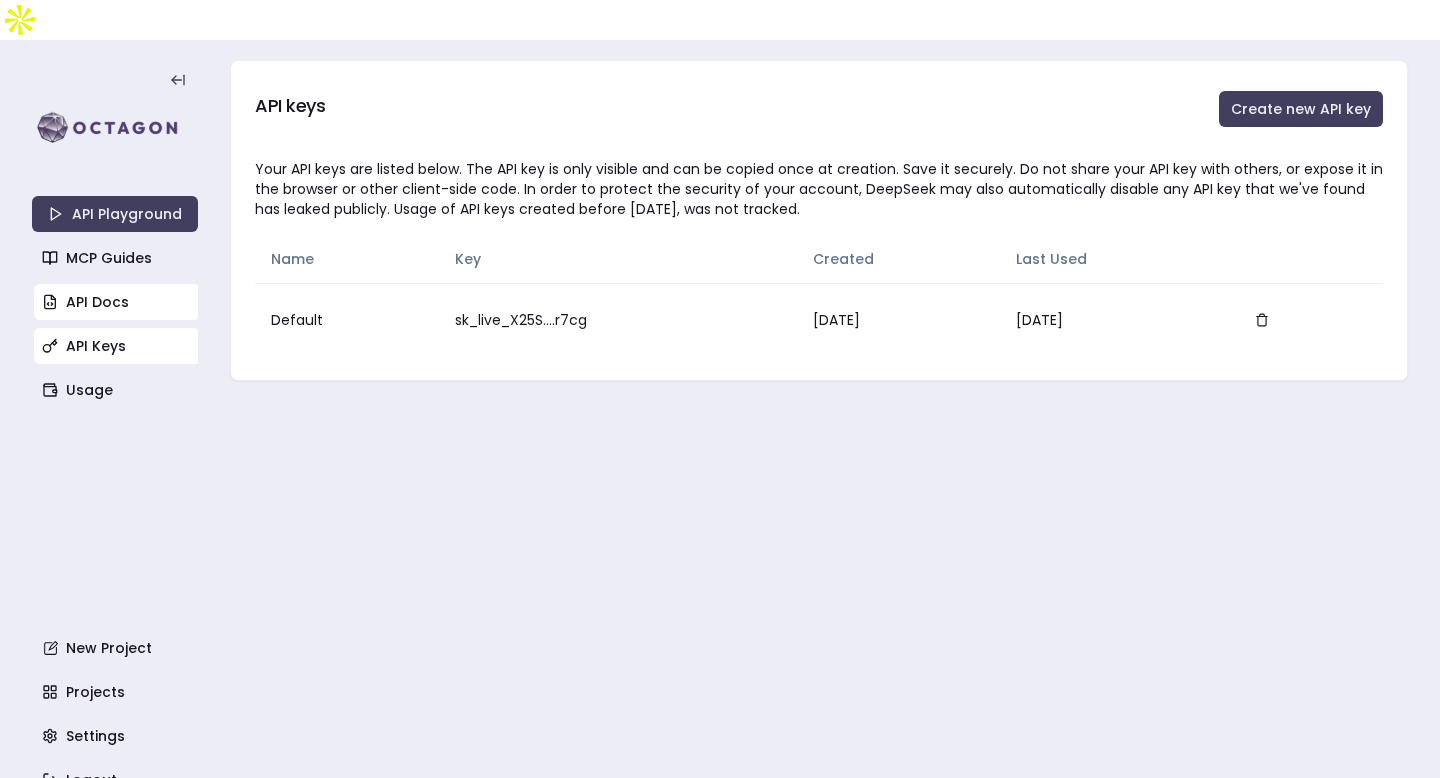 click on "API Docs" at bounding box center (117, 302) 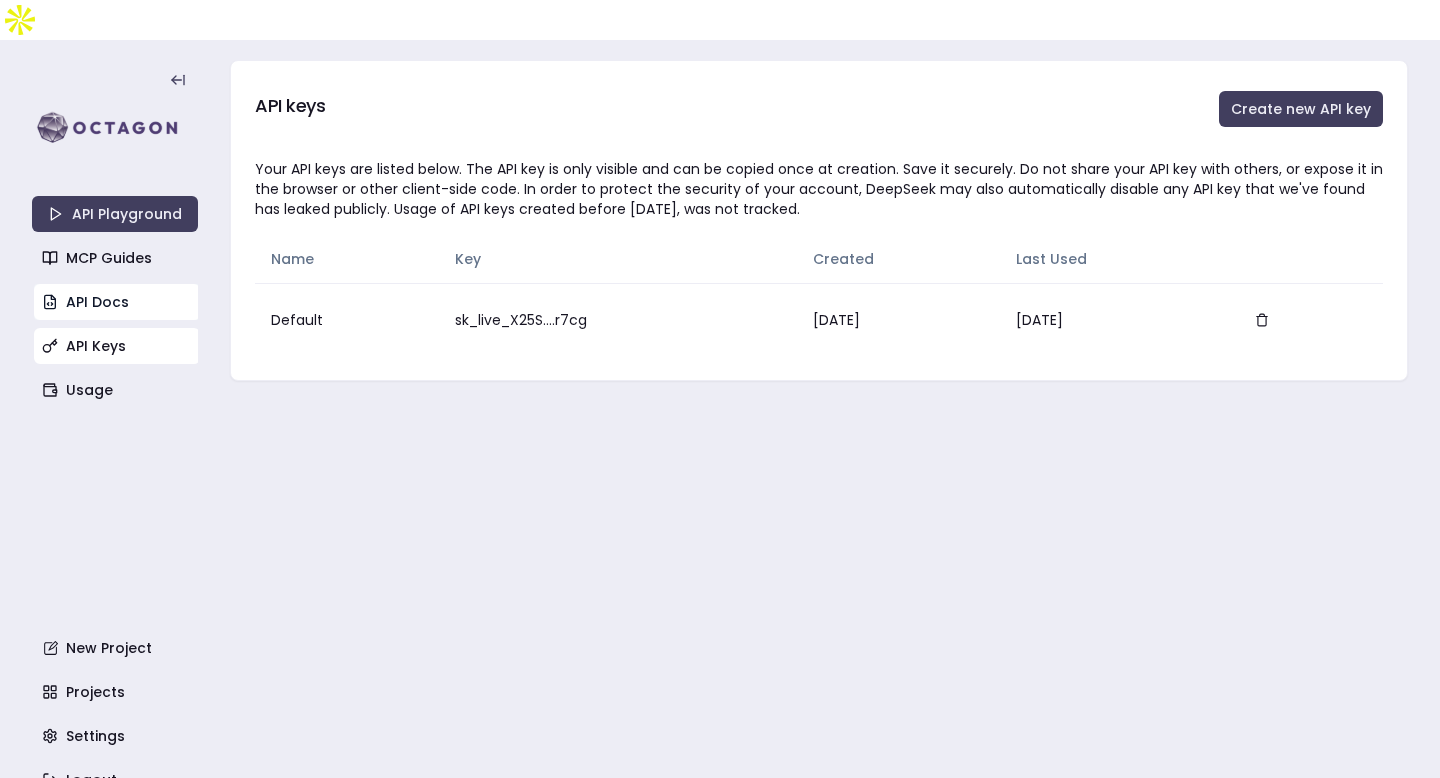 type 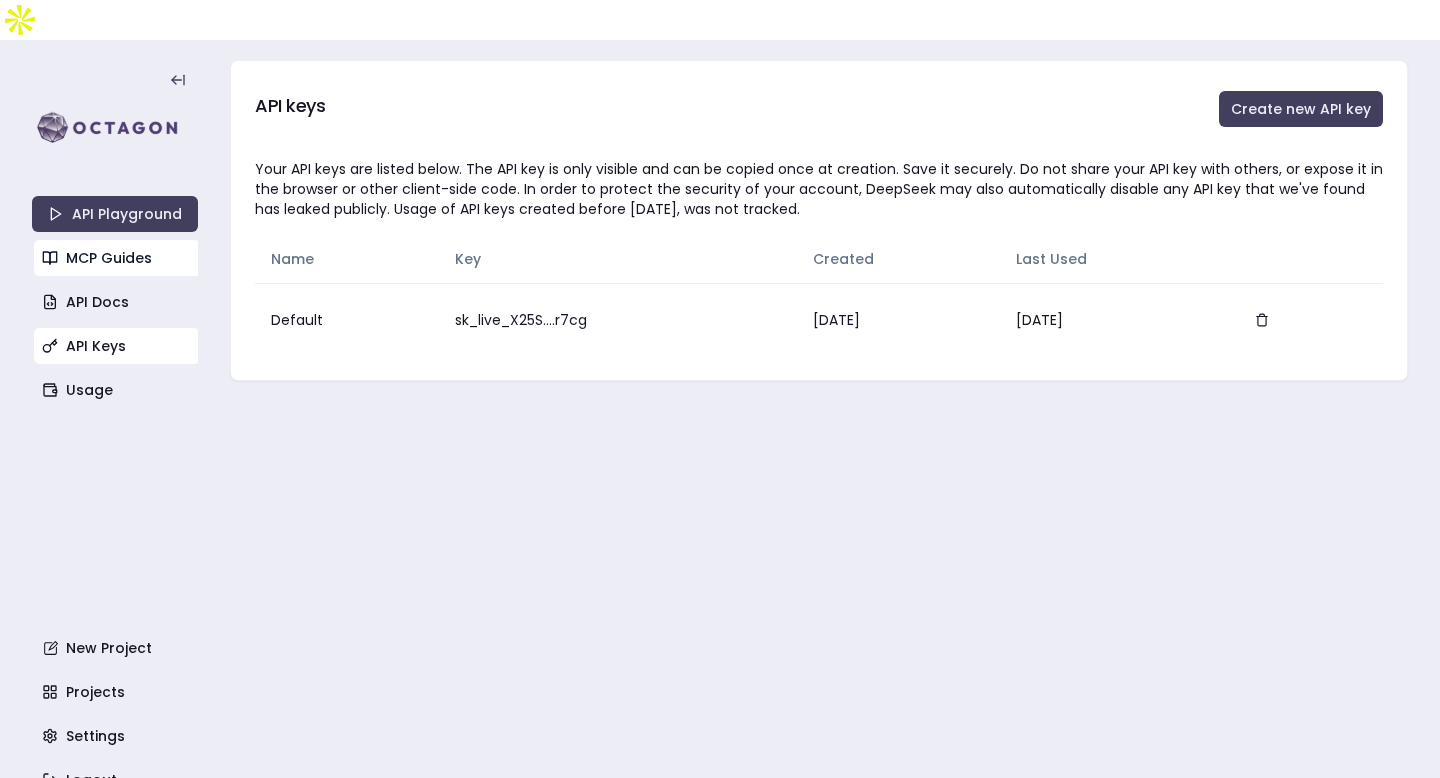 click on "MCP Guides" at bounding box center (117, 258) 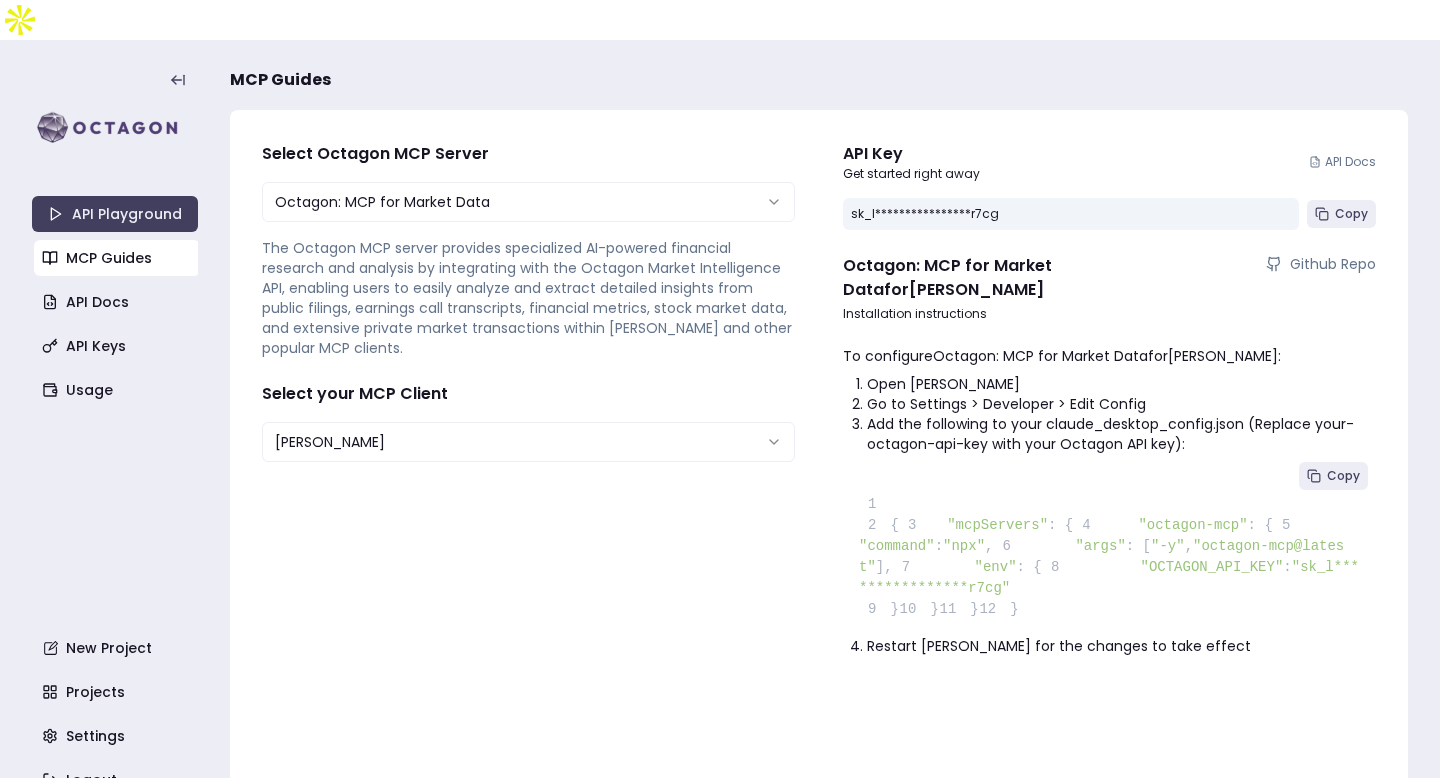 click on "**********" at bounding box center [720, 409] 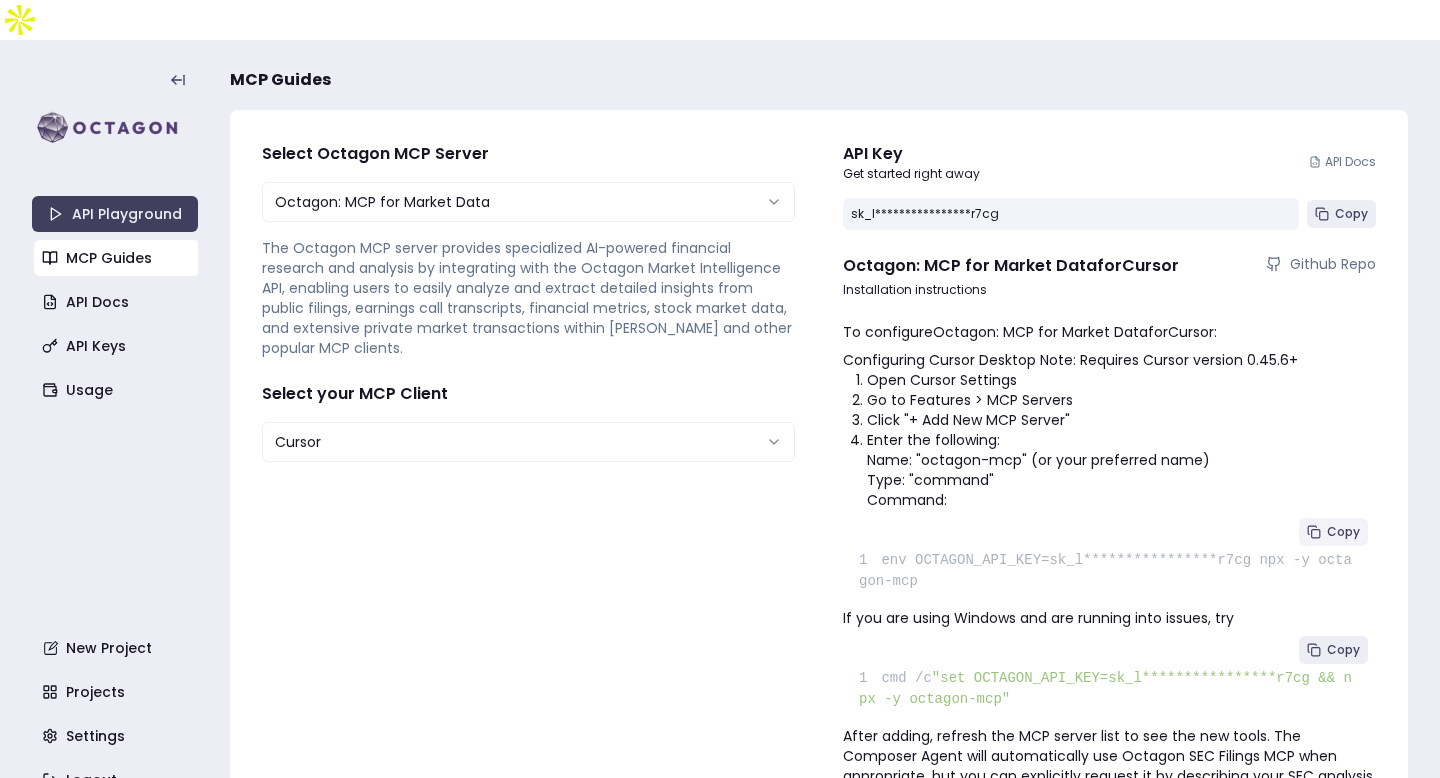 click on "Copy" at bounding box center (1333, 532) 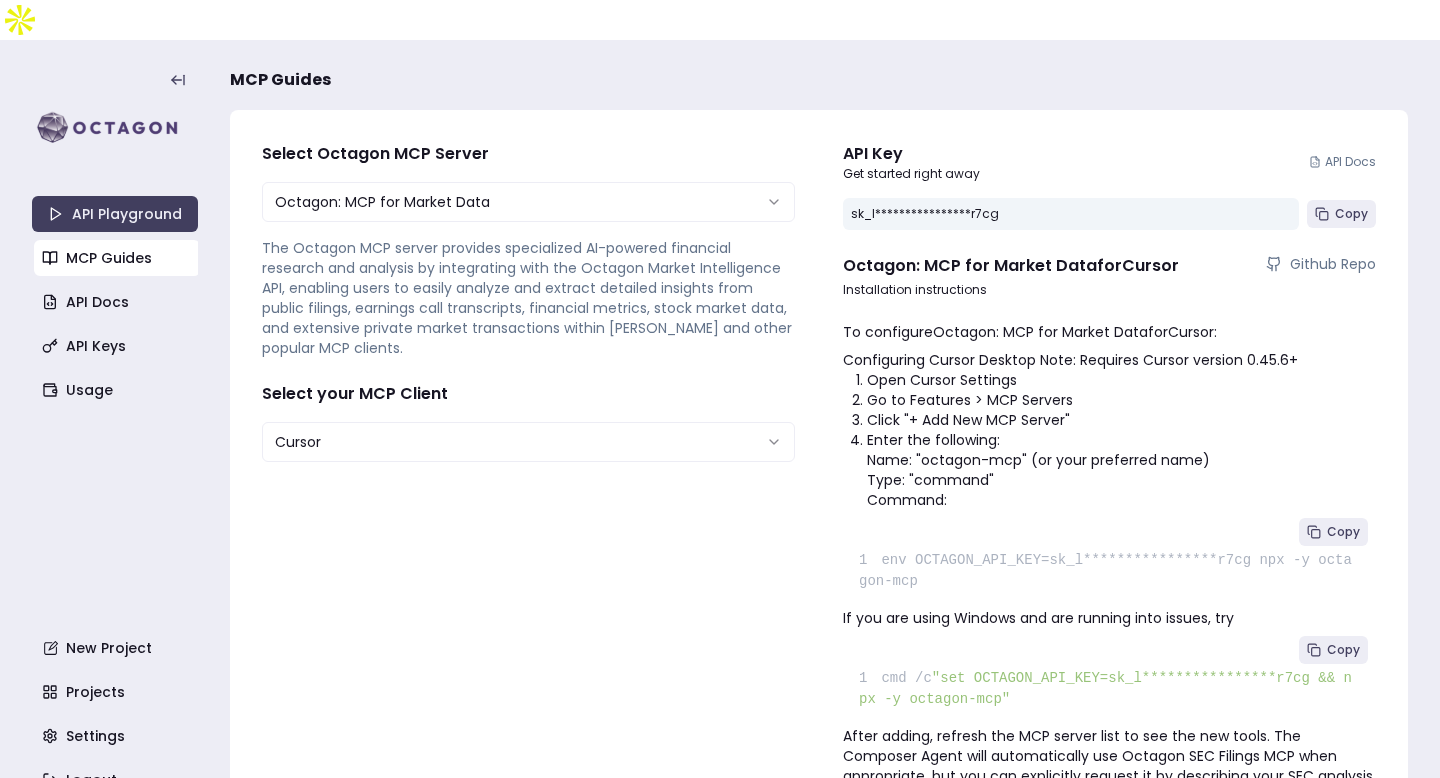 click on "**********" at bounding box center [720, 409] 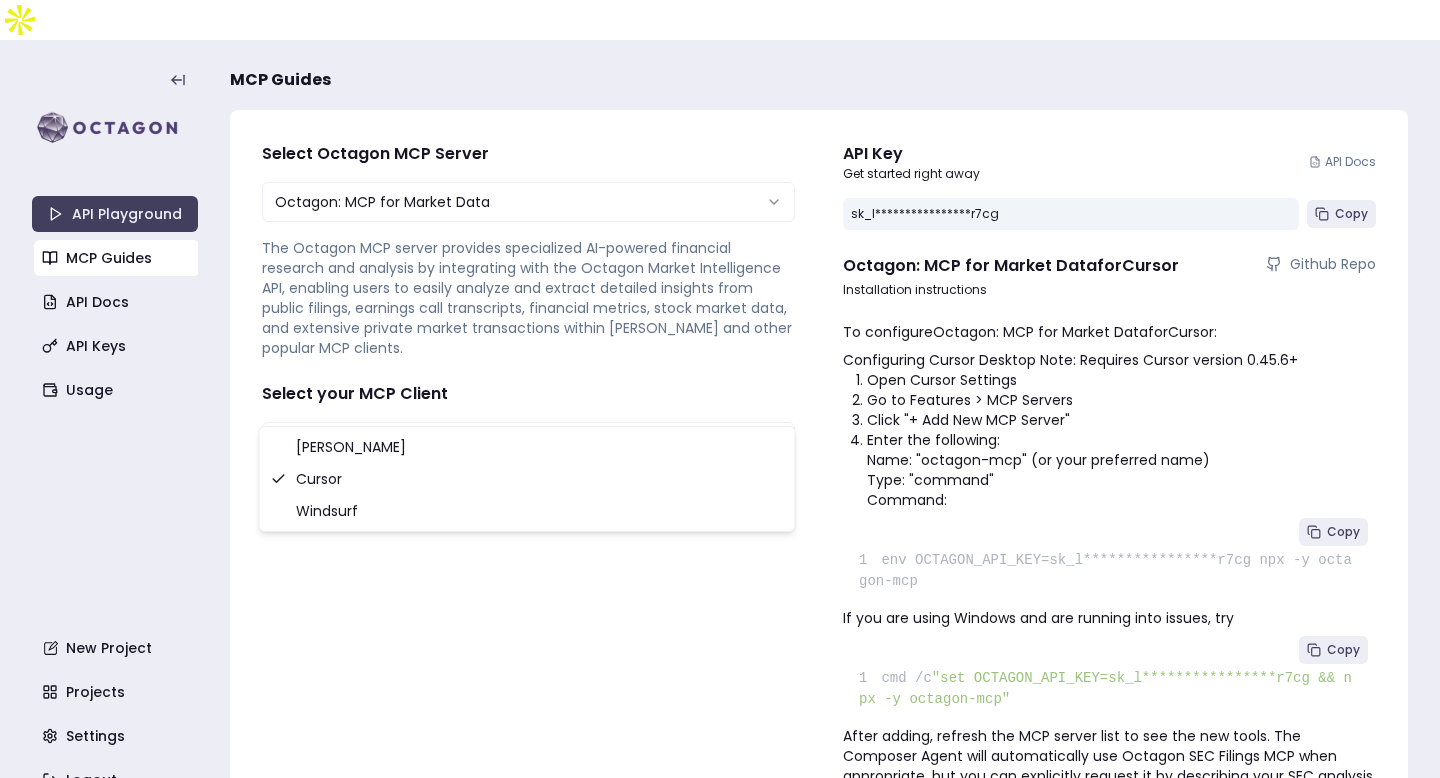 select on "**********" 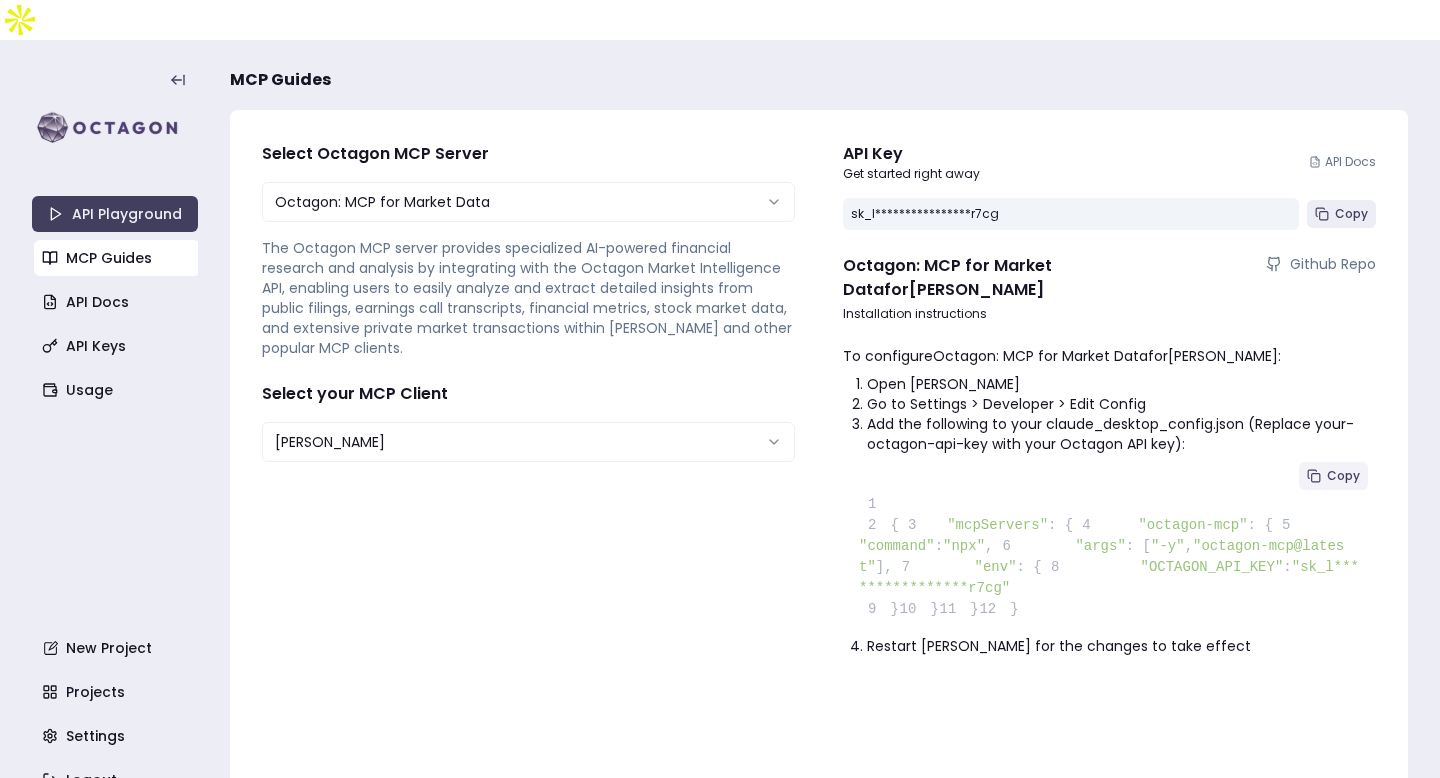 click 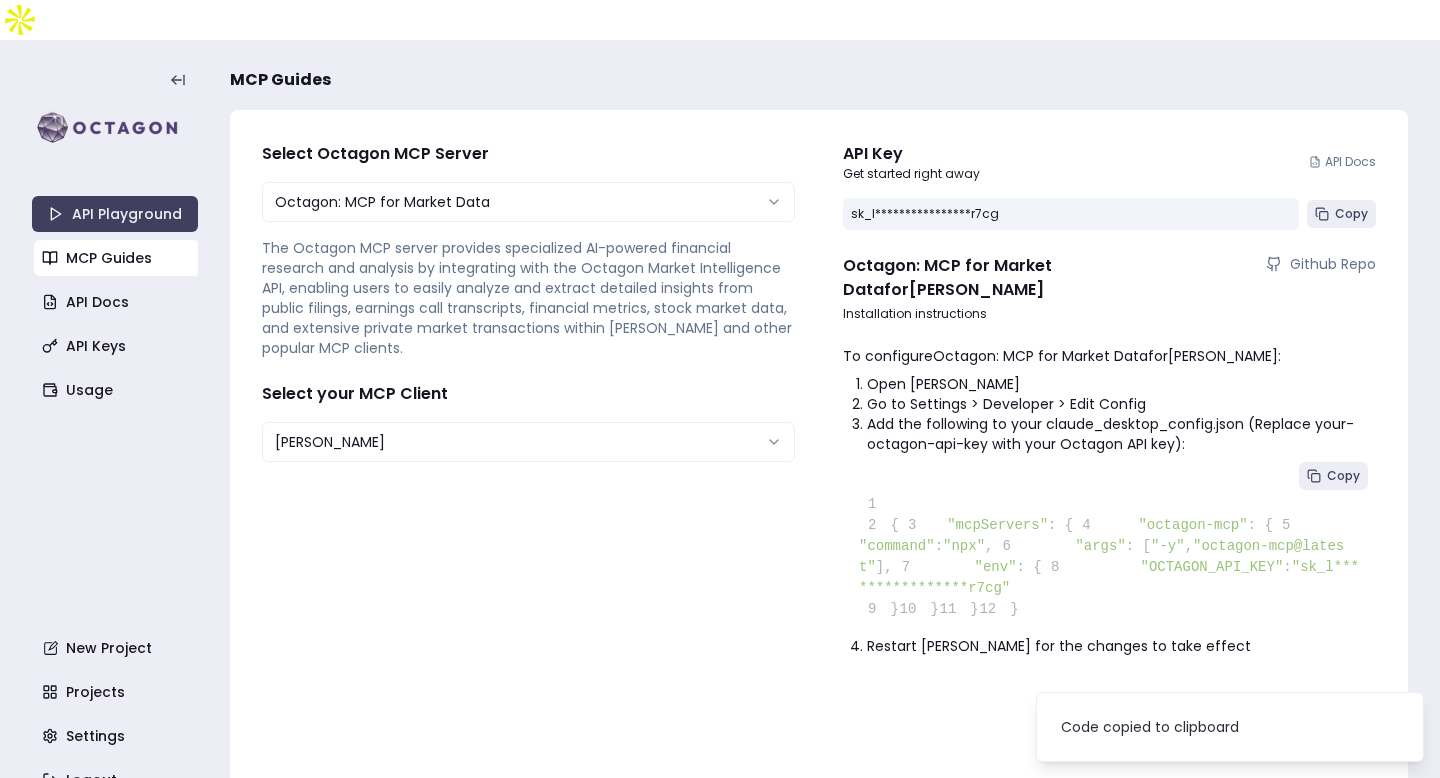 type 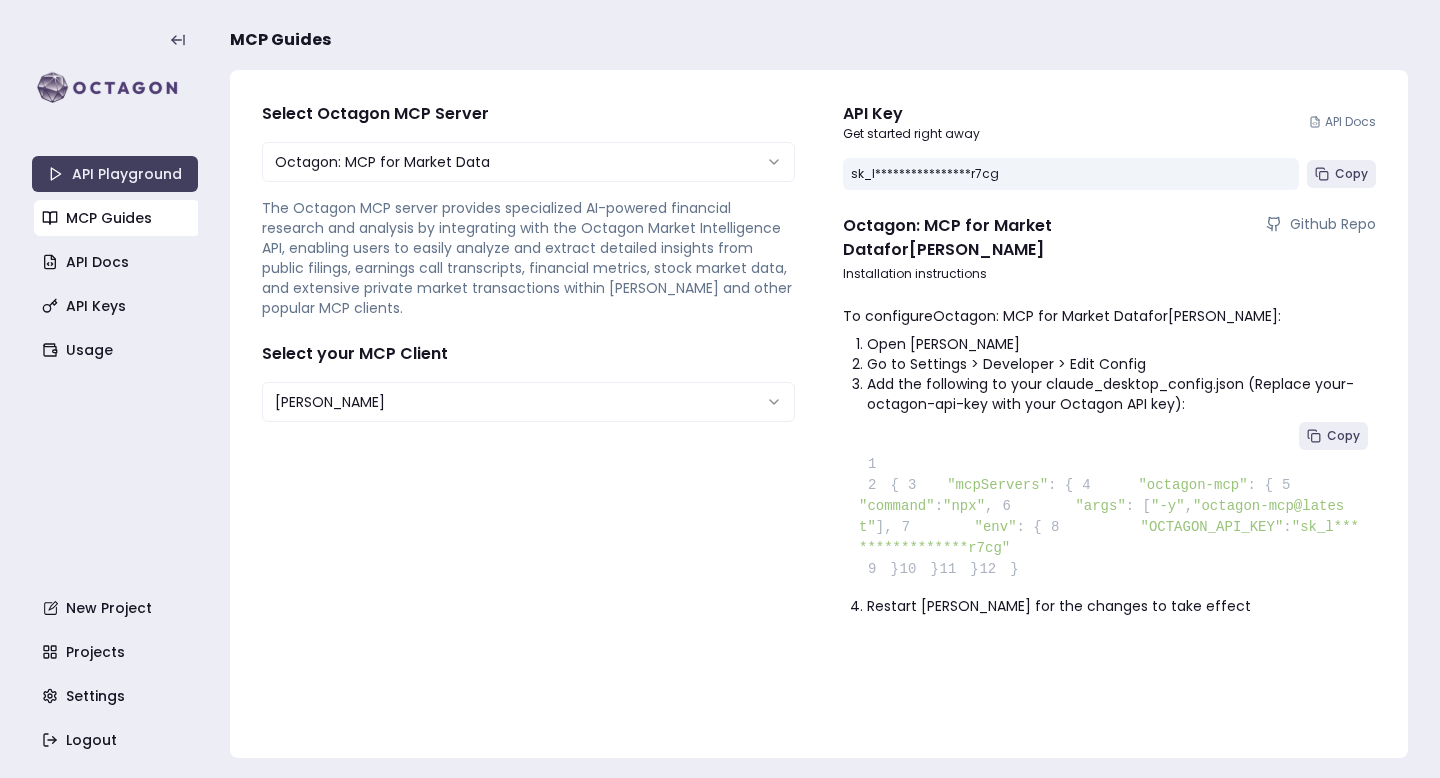 scroll, scrollTop: 0, scrollLeft: 0, axis: both 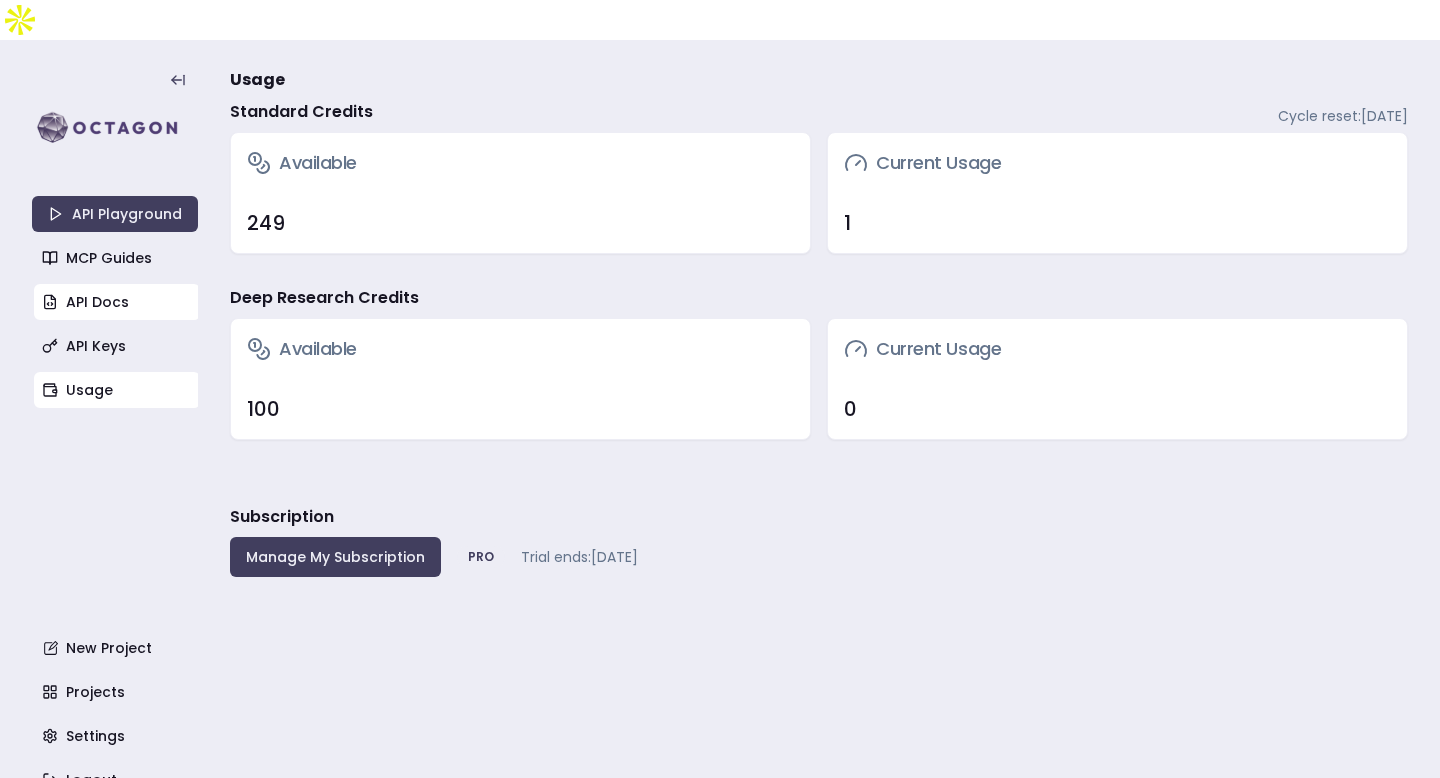 click on "API Docs" at bounding box center [117, 302] 